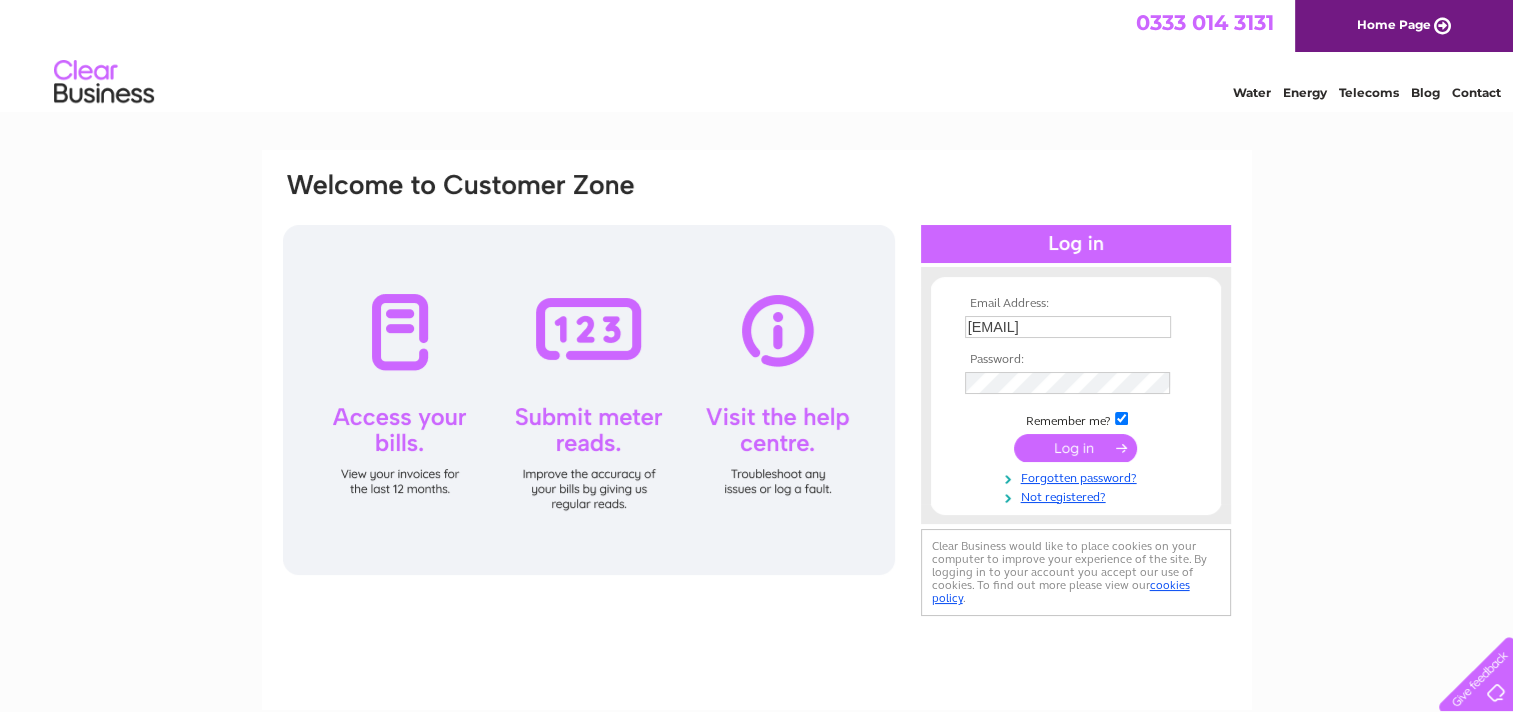 scroll, scrollTop: 0, scrollLeft: 0, axis: both 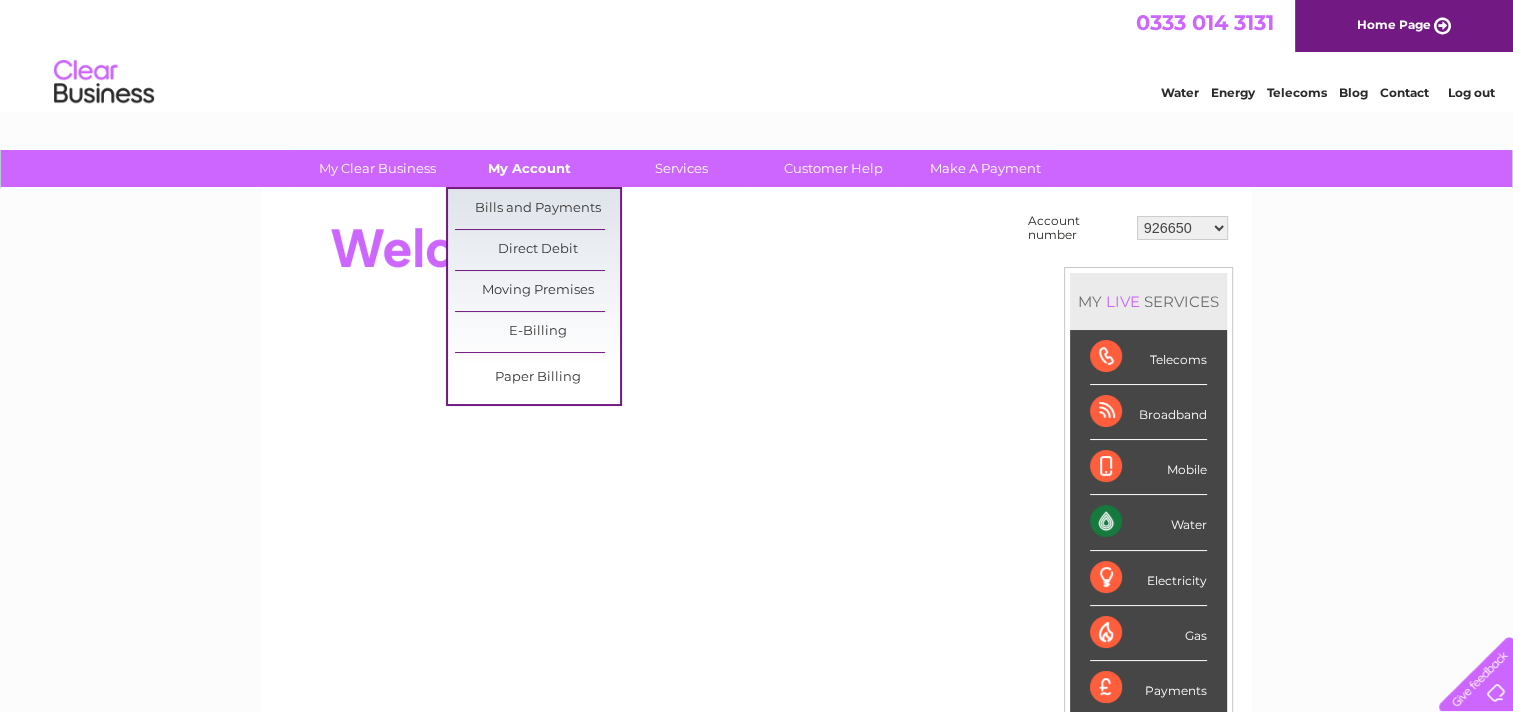 click on "My Account" at bounding box center [529, 168] 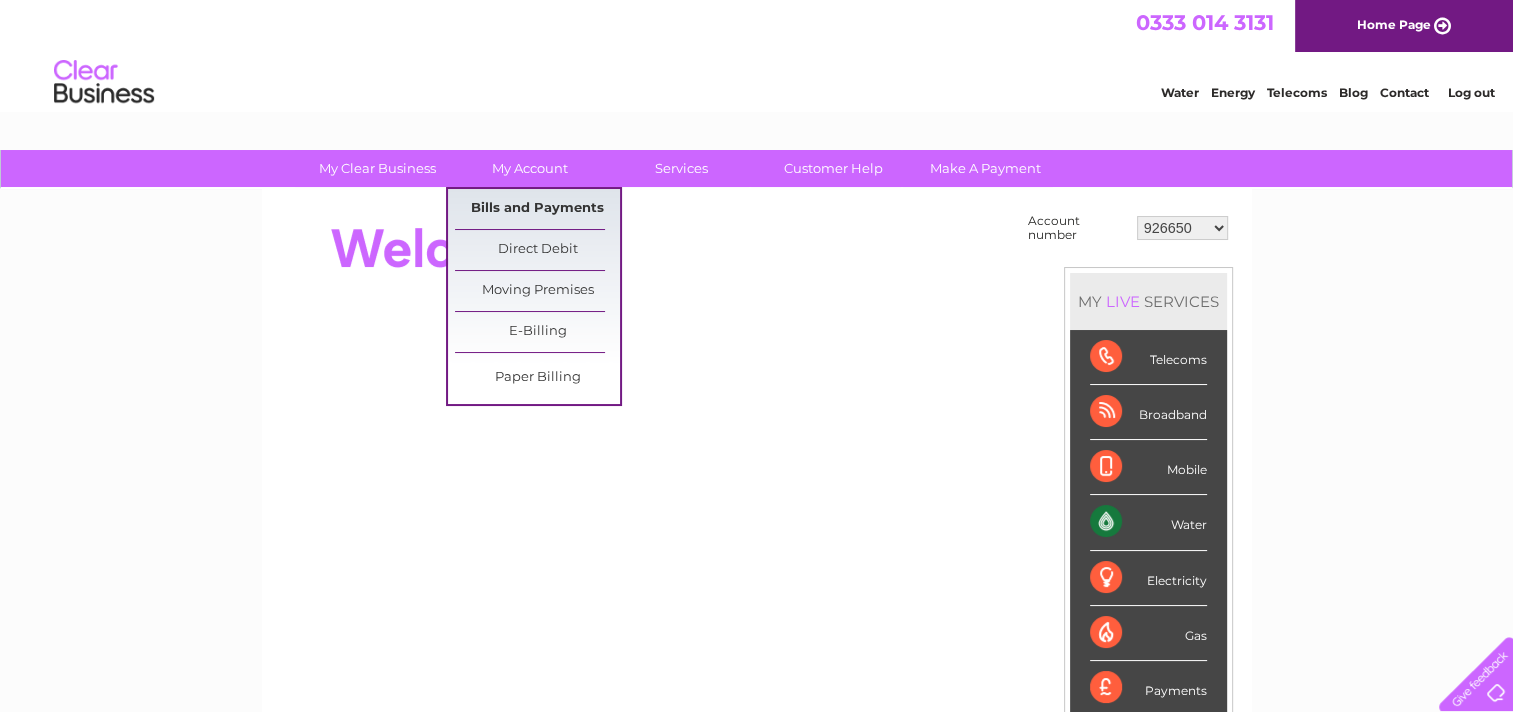 drag, startPoint x: 529, startPoint y: 202, endPoint x: 540, endPoint y: 200, distance: 11.18034 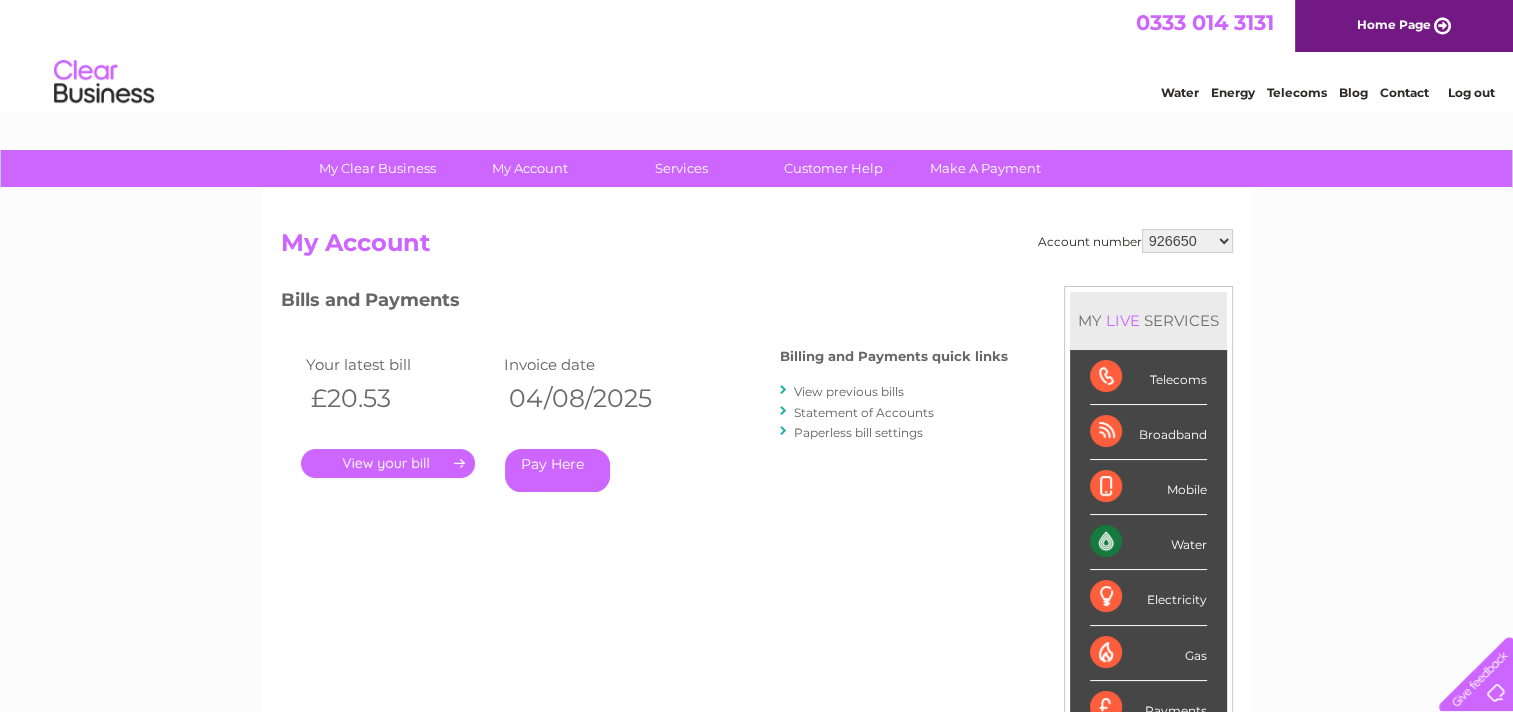 scroll, scrollTop: 0, scrollLeft: 0, axis: both 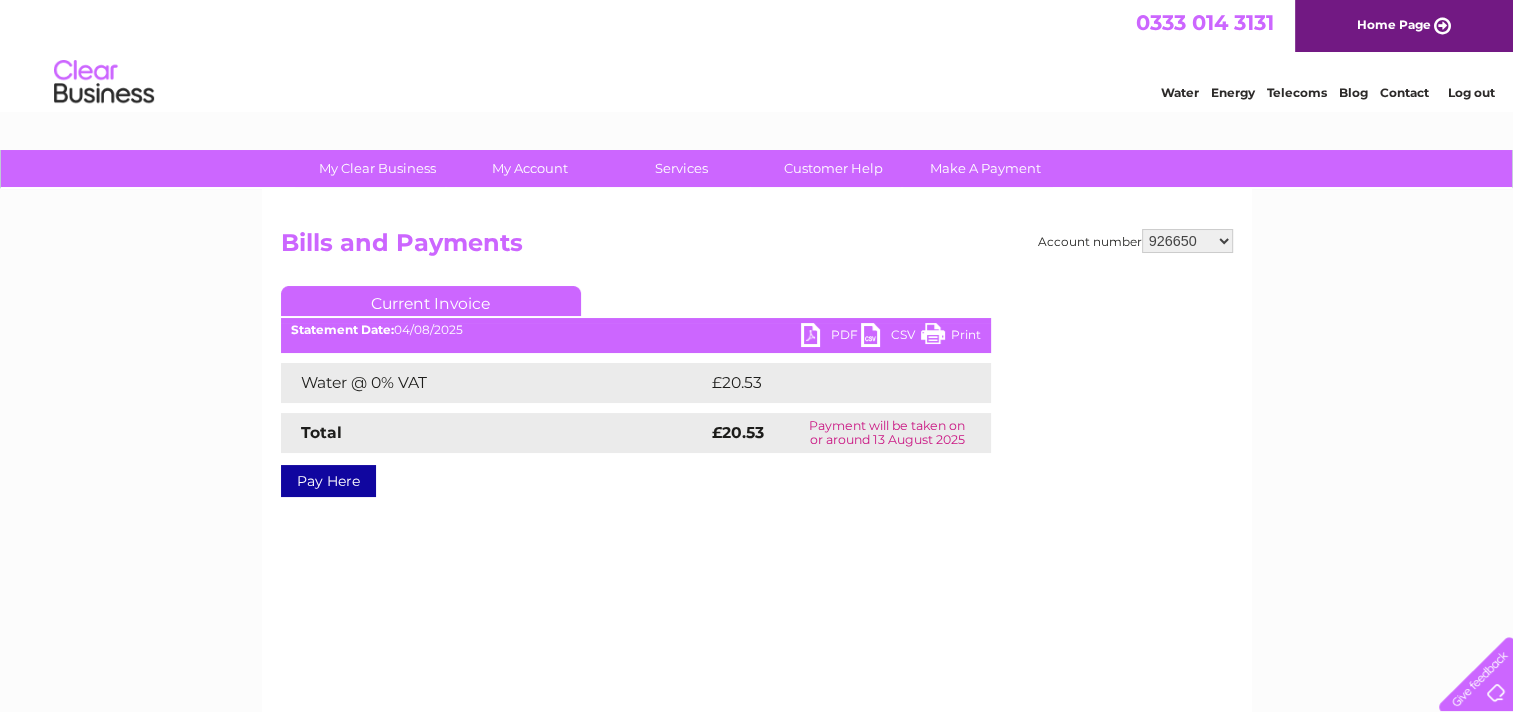click on "PDF" at bounding box center [831, 337] 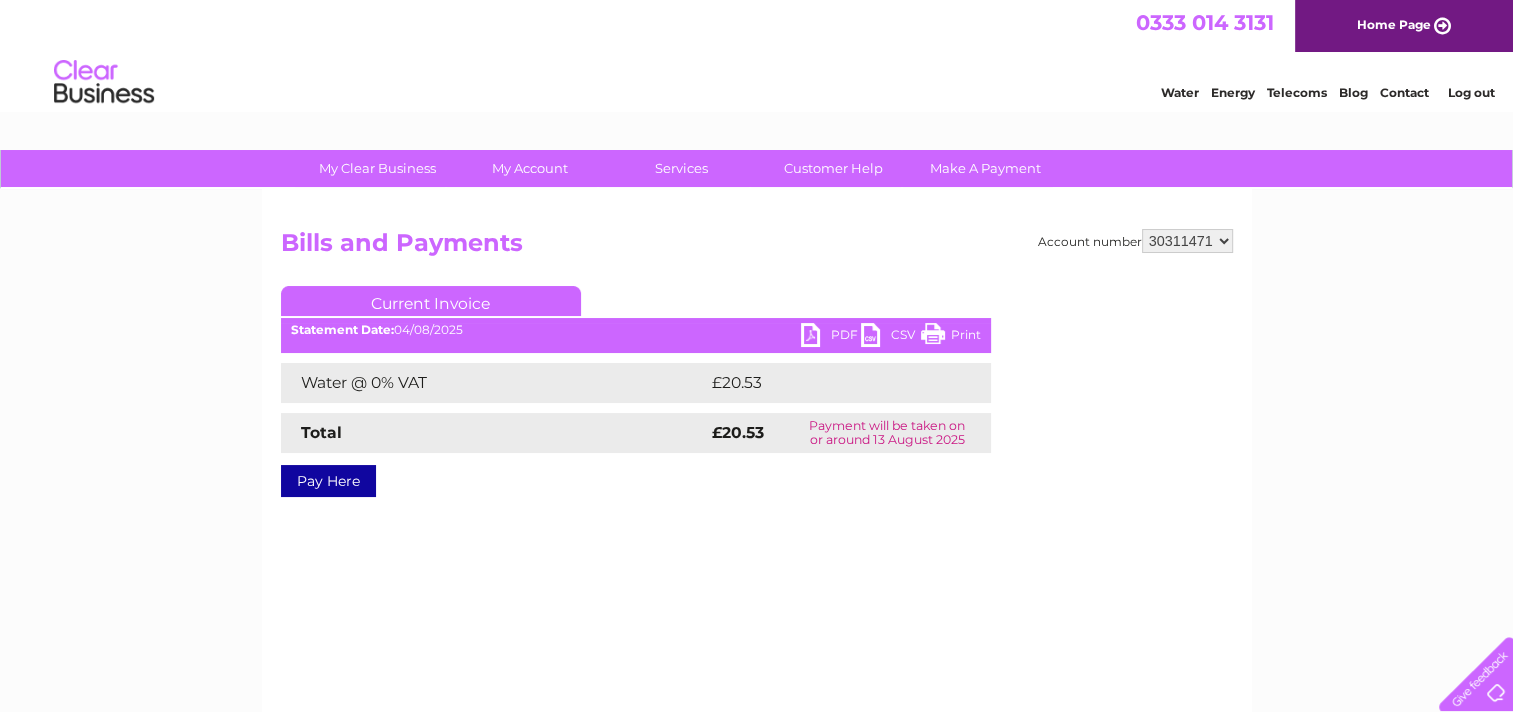 click on "926650
30311471
30316246" at bounding box center [1187, 241] 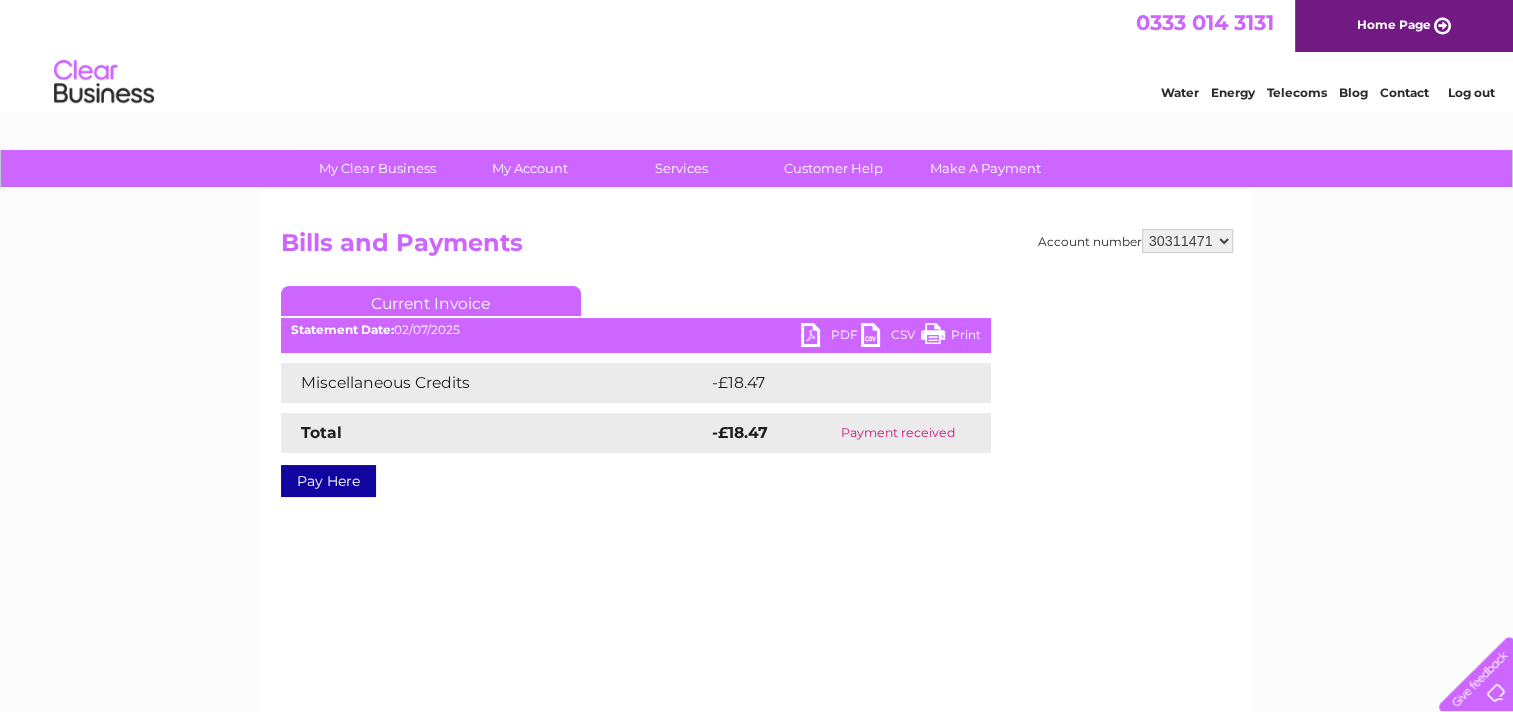 scroll, scrollTop: 0, scrollLeft: 0, axis: both 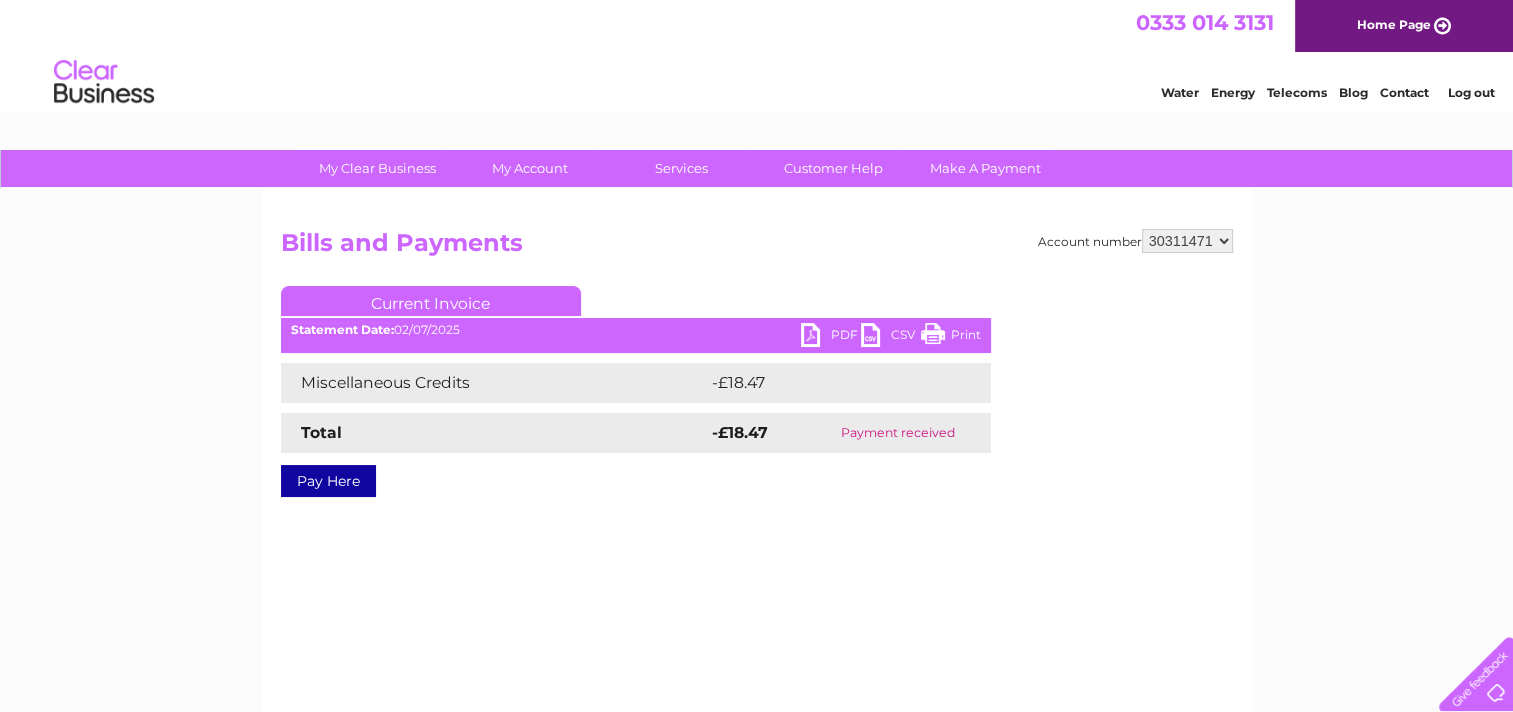 click on "PDF" at bounding box center [831, 337] 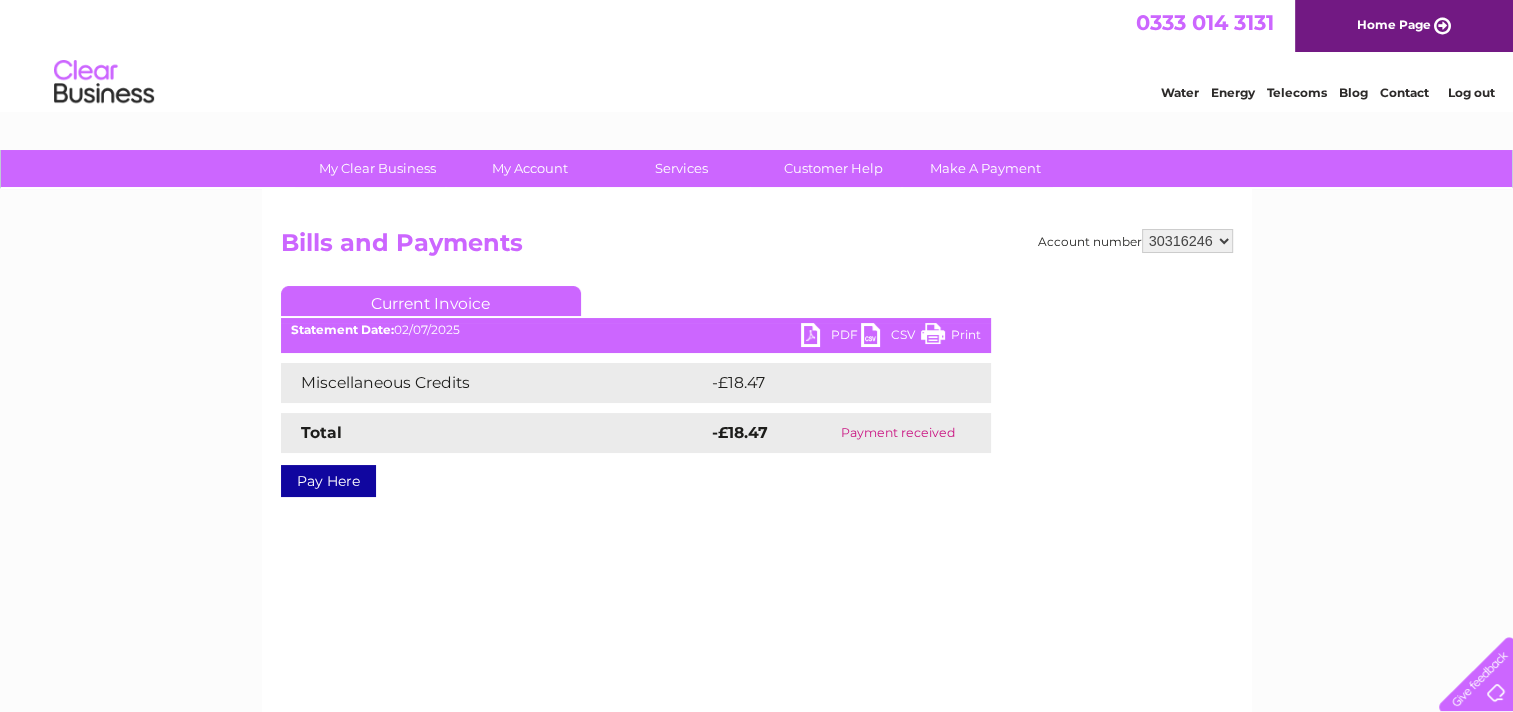 click on "926650
30311471
30316246" at bounding box center (1187, 241) 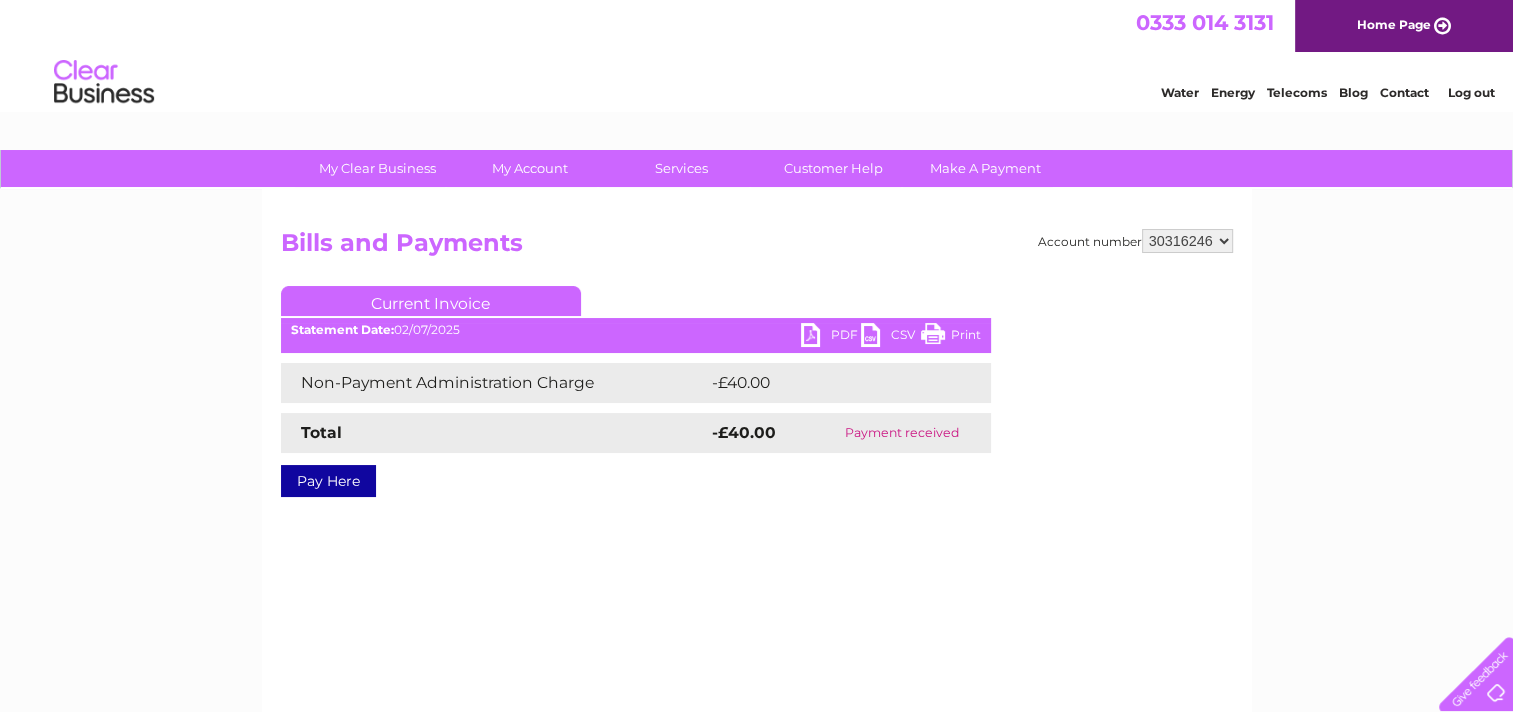 scroll, scrollTop: 0, scrollLeft: 0, axis: both 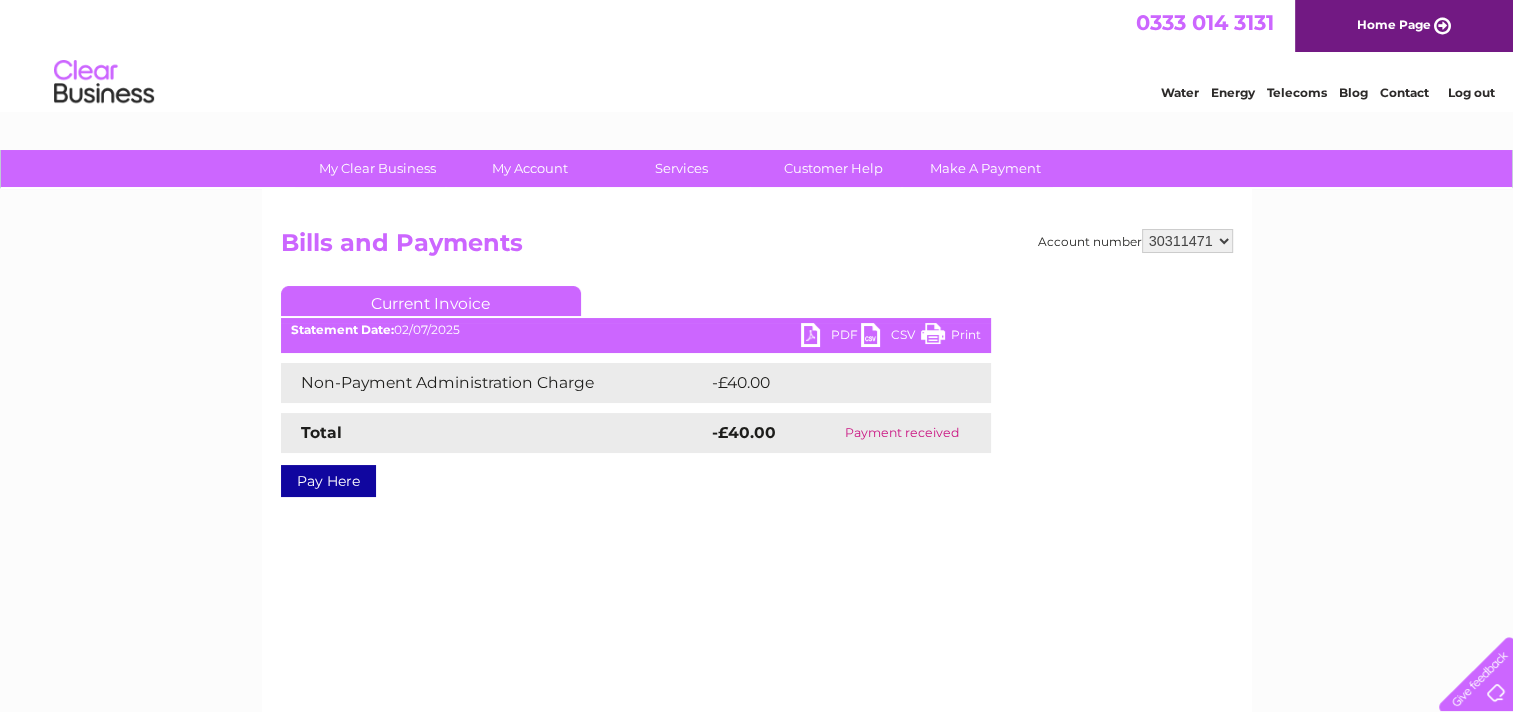 click on "926650
30311471
30316246" at bounding box center [1187, 241] 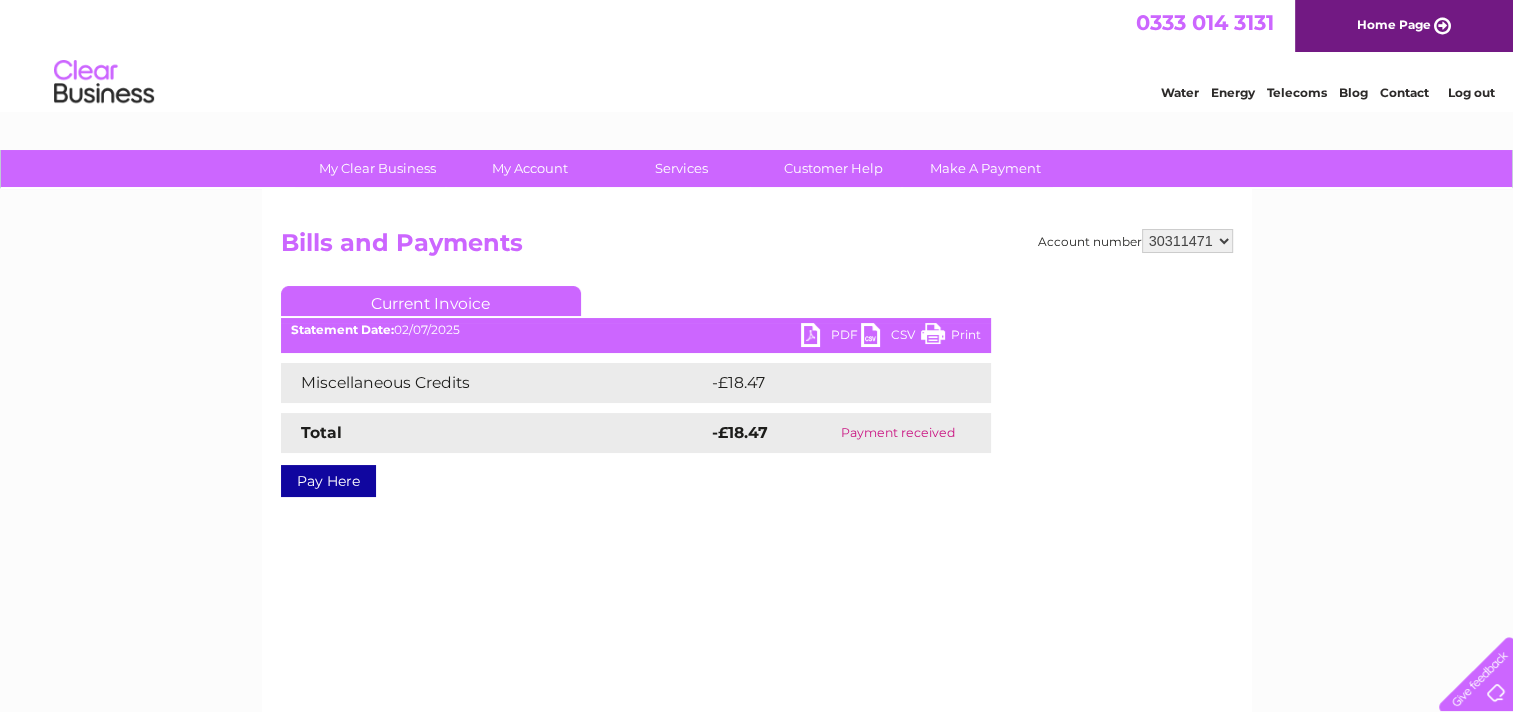 scroll, scrollTop: 0, scrollLeft: 0, axis: both 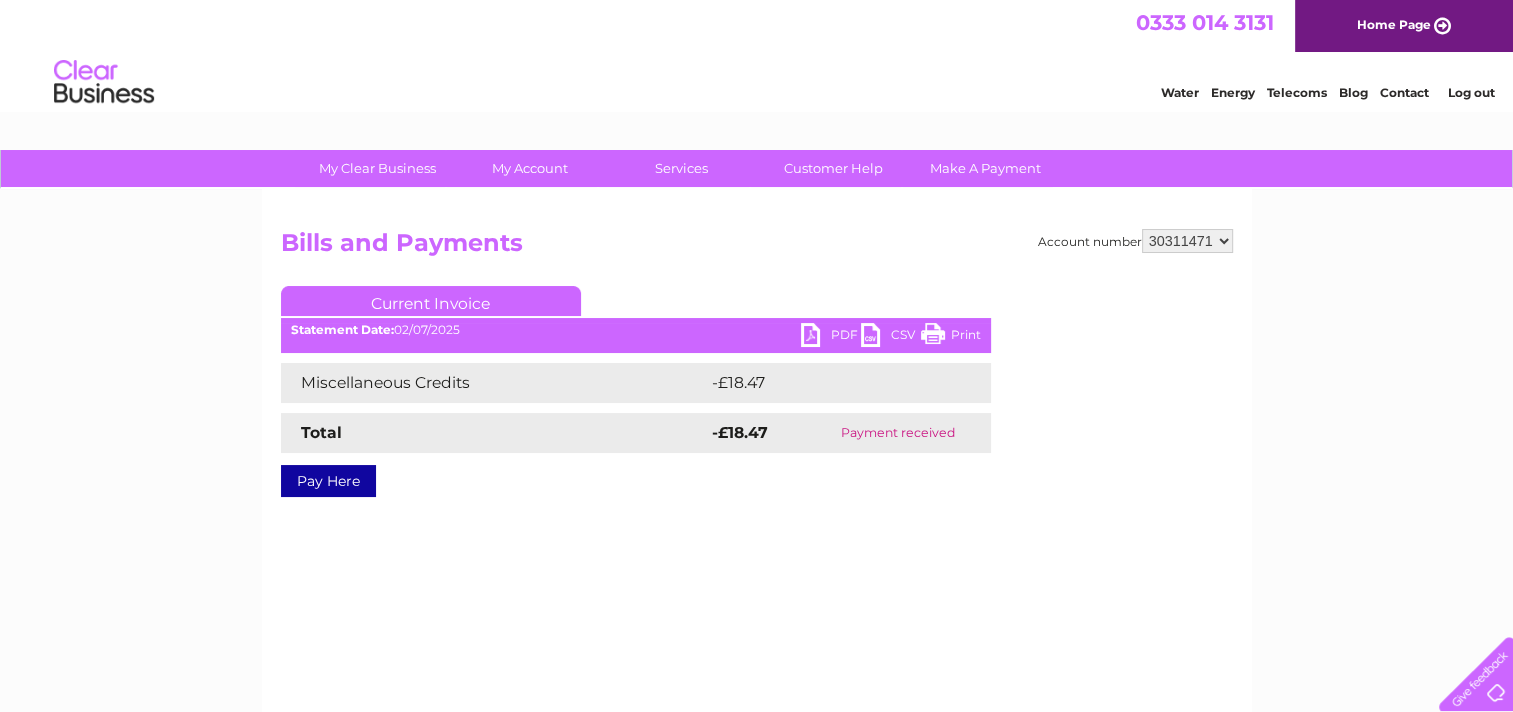 click on "926650
30311471
30316246" at bounding box center [1187, 241] 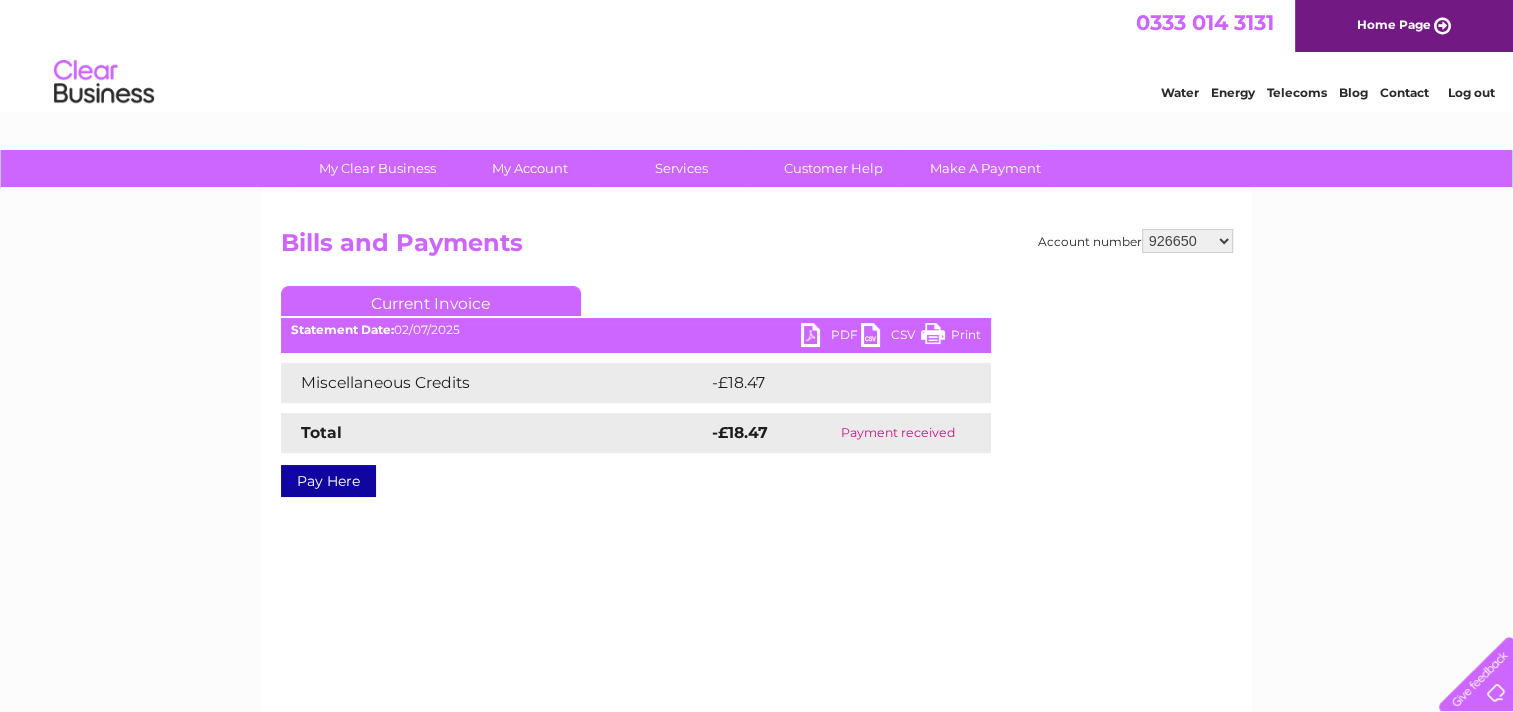 click on "926650
30311471
30316246" at bounding box center [1187, 241] 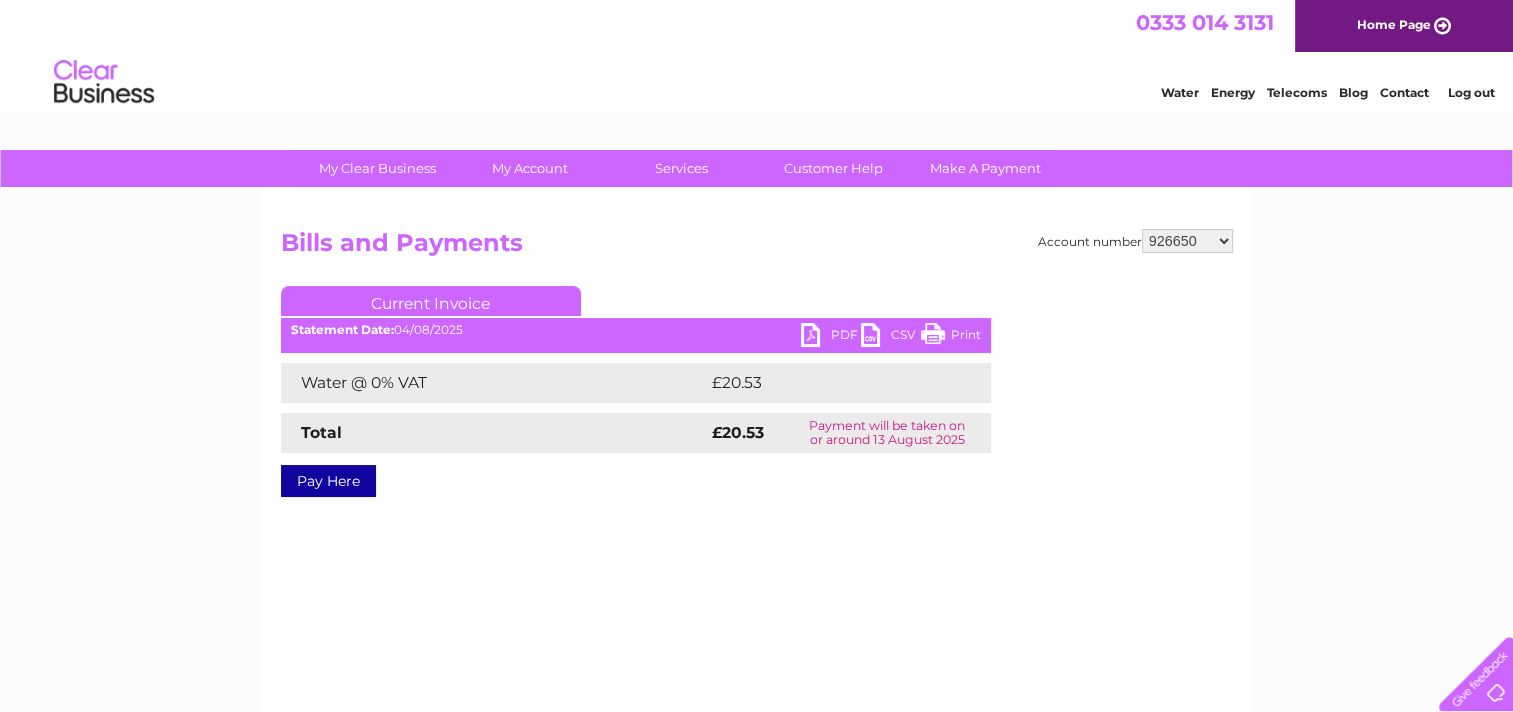 scroll, scrollTop: 0, scrollLeft: 0, axis: both 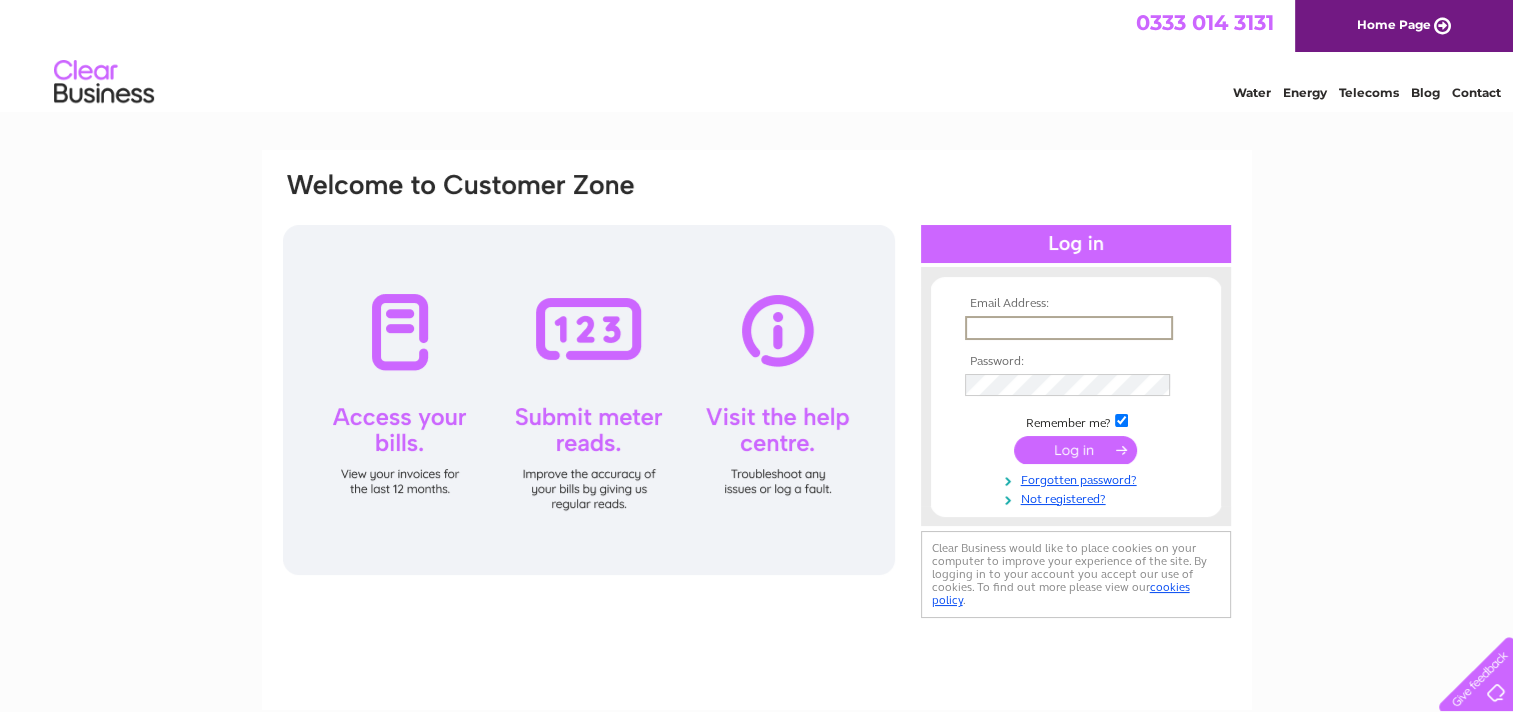 click at bounding box center (1069, 328) 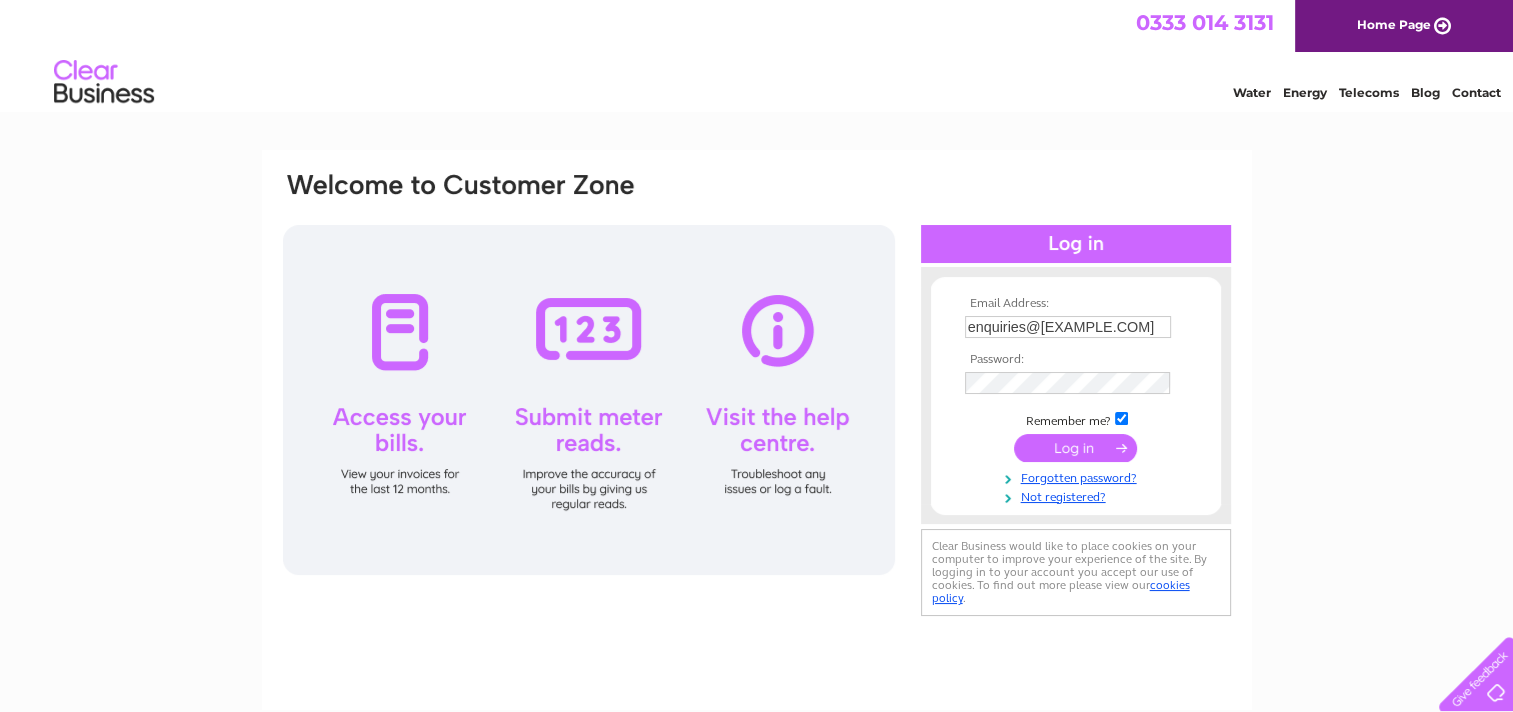 click at bounding box center (1075, 448) 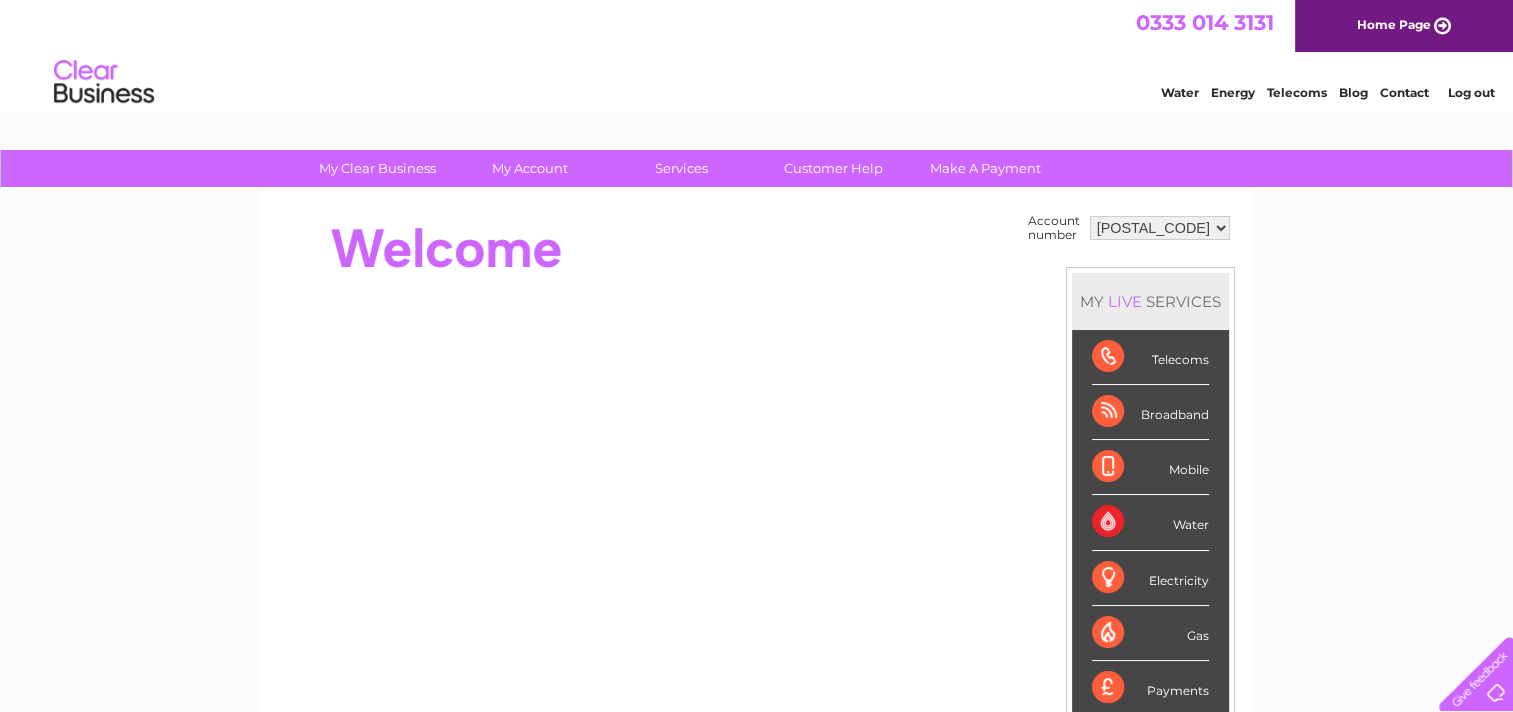 scroll, scrollTop: 0, scrollLeft: 0, axis: both 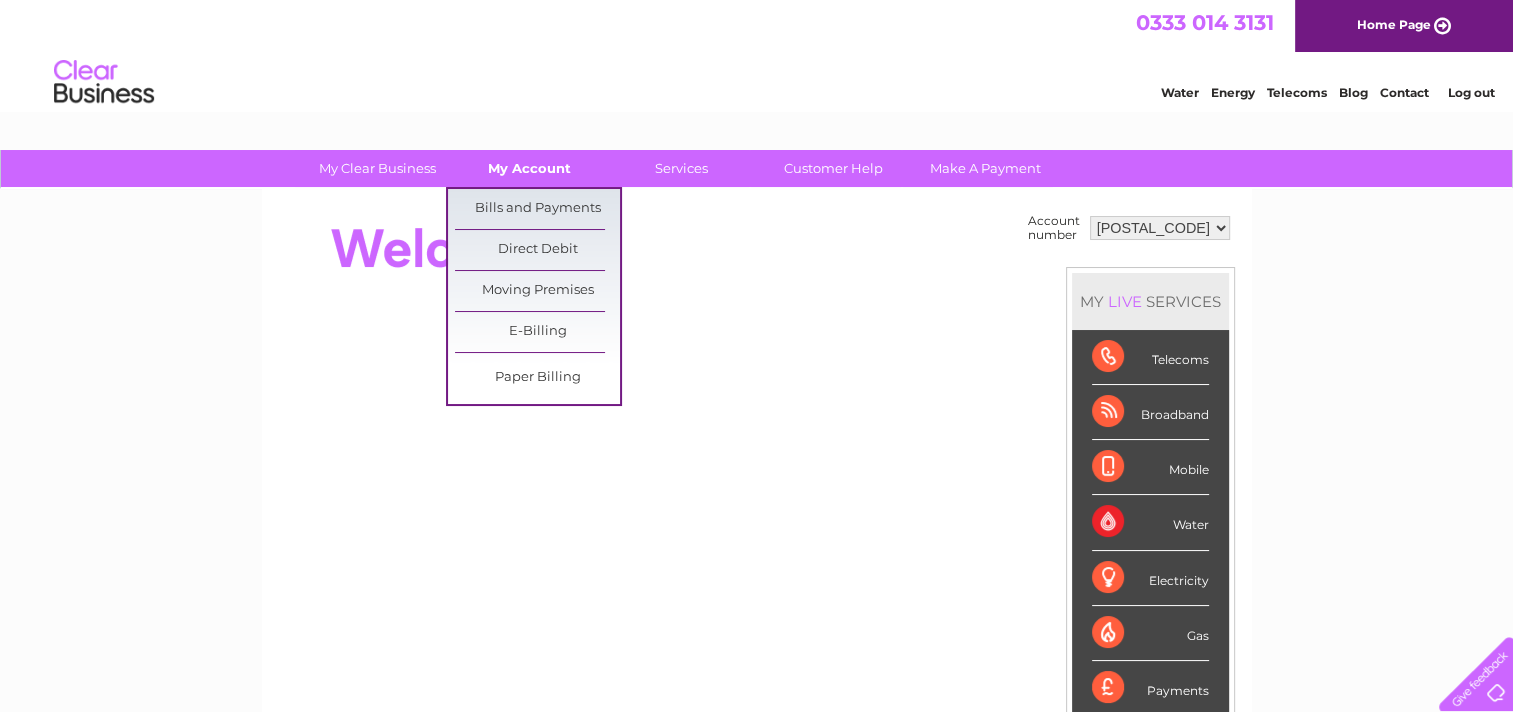 click on "My Account" at bounding box center (529, 168) 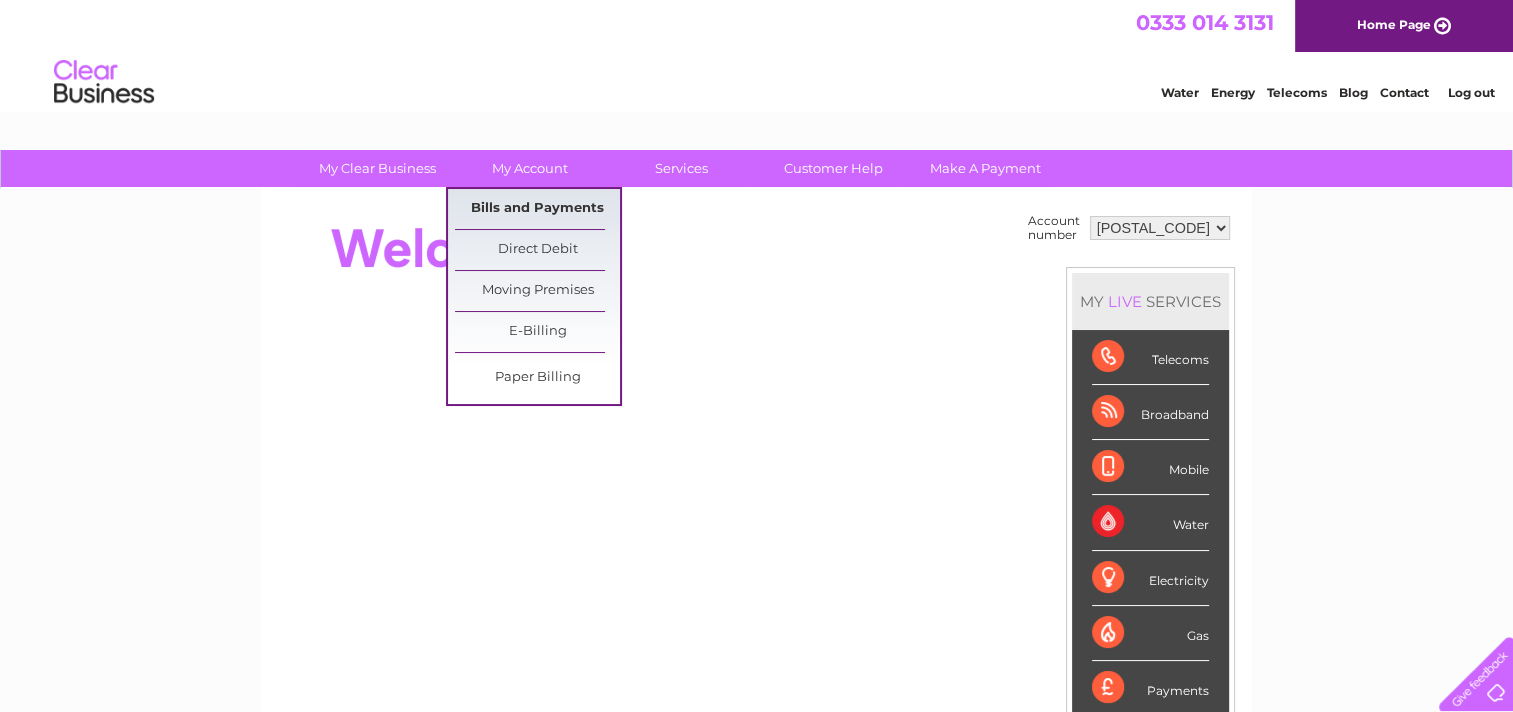 click on "Bills and Payments" at bounding box center [537, 209] 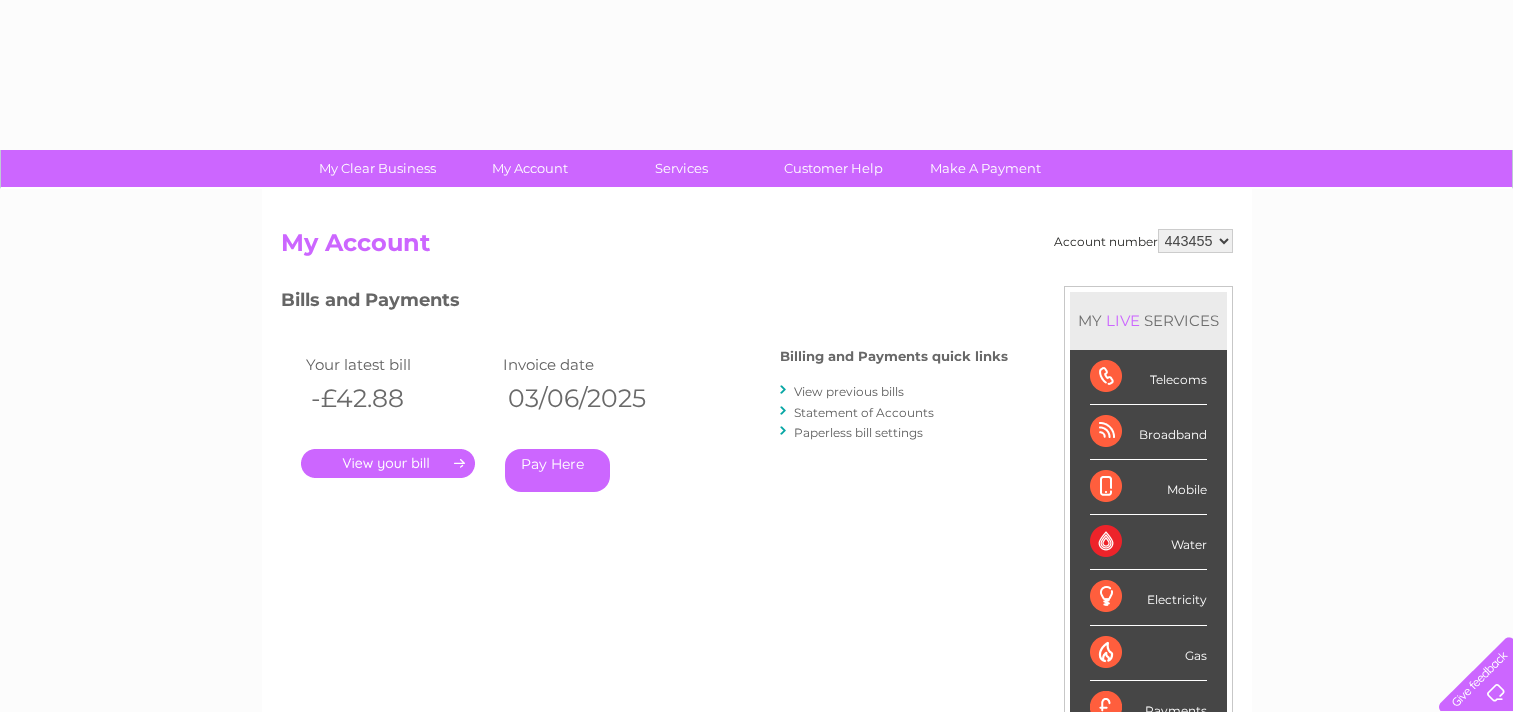 scroll, scrollTop: 0, scrollLeft: 0, axis: both 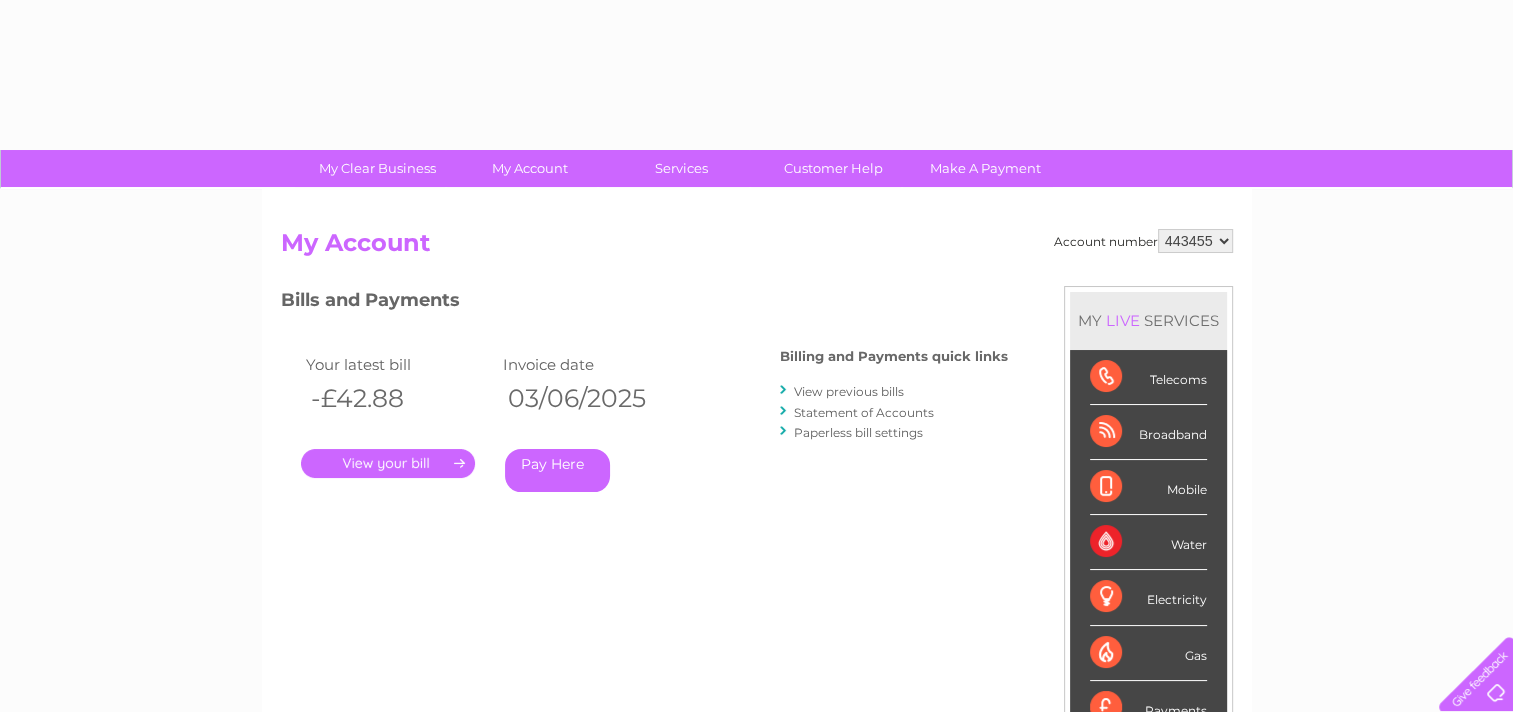 click on "." at bounding box center [388, 463] 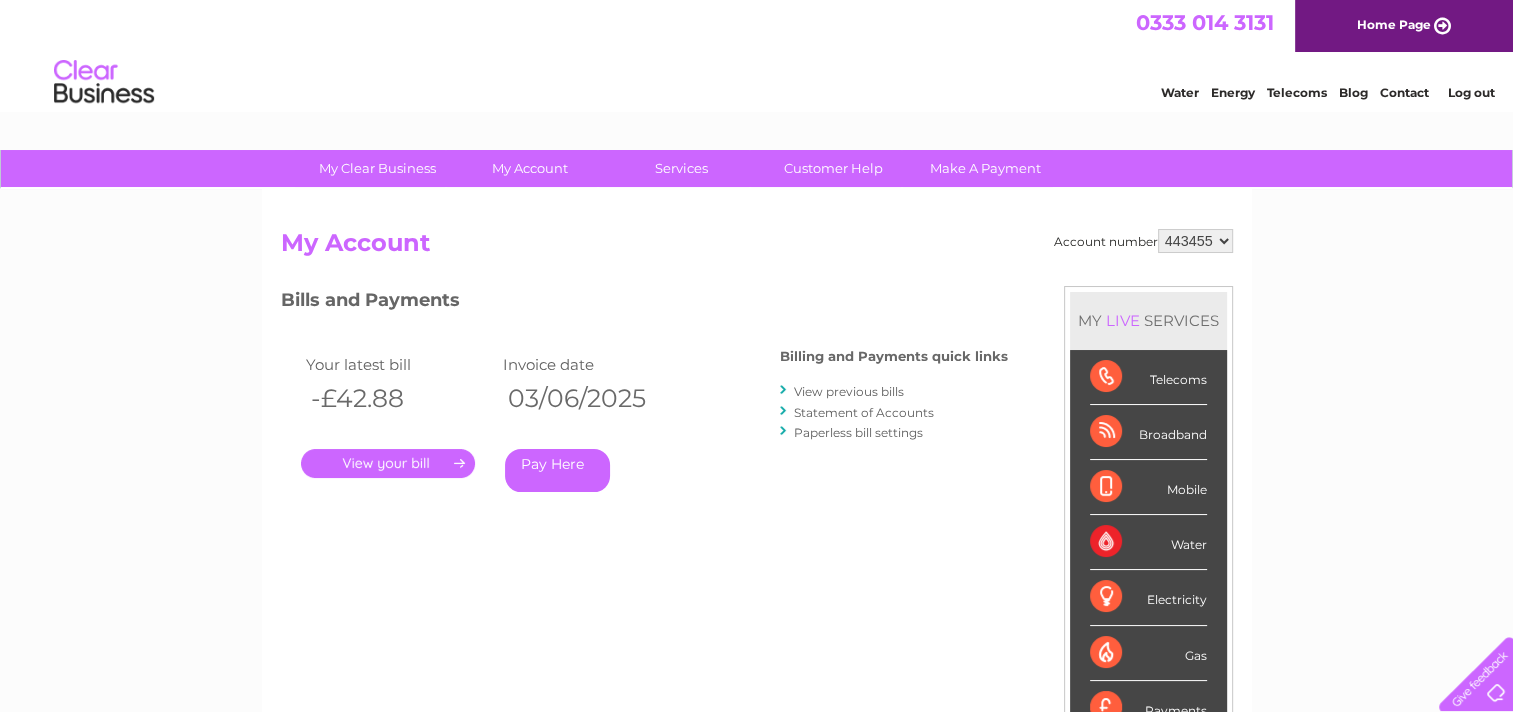 scroll, scrollTop: 0, scrollLeft: 0, axis: both 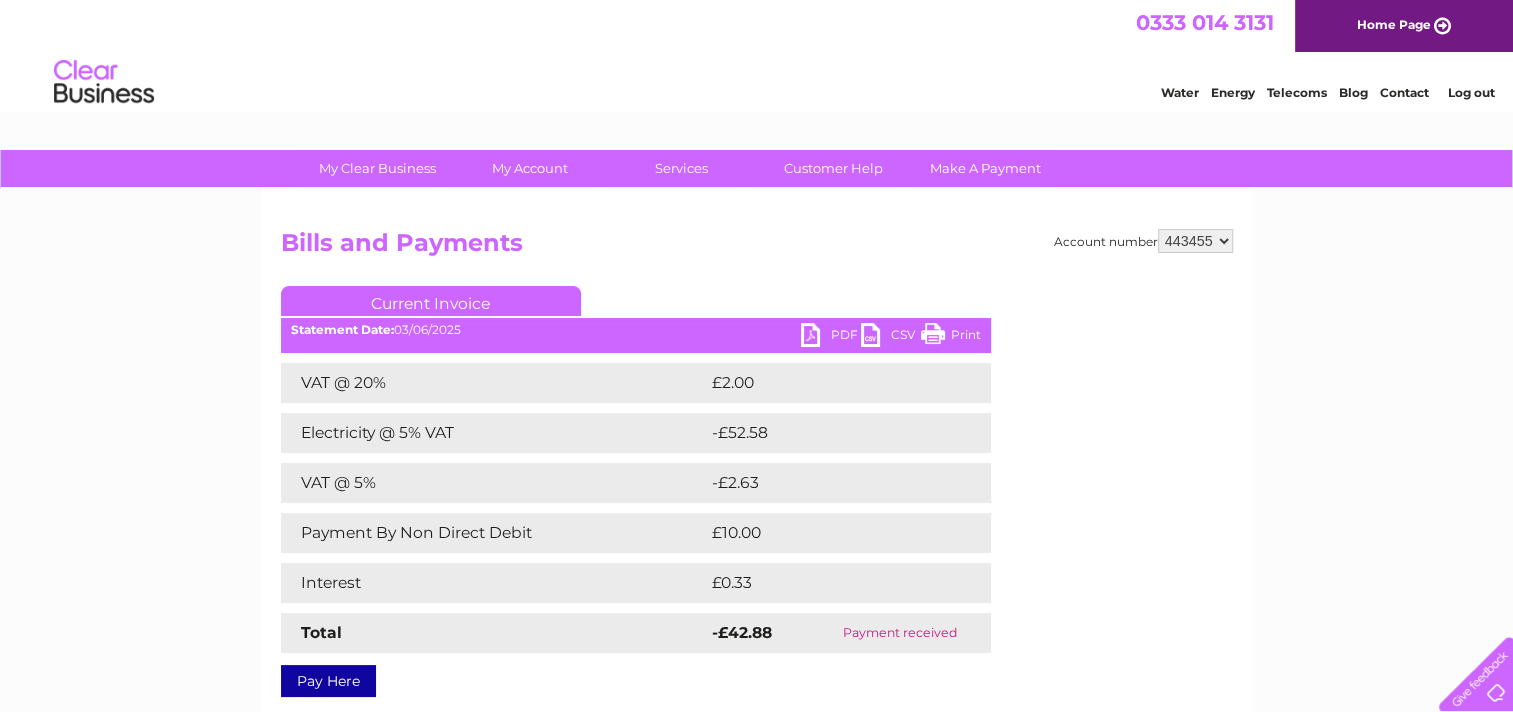click on "PDF" at bounding box center (831, 337) 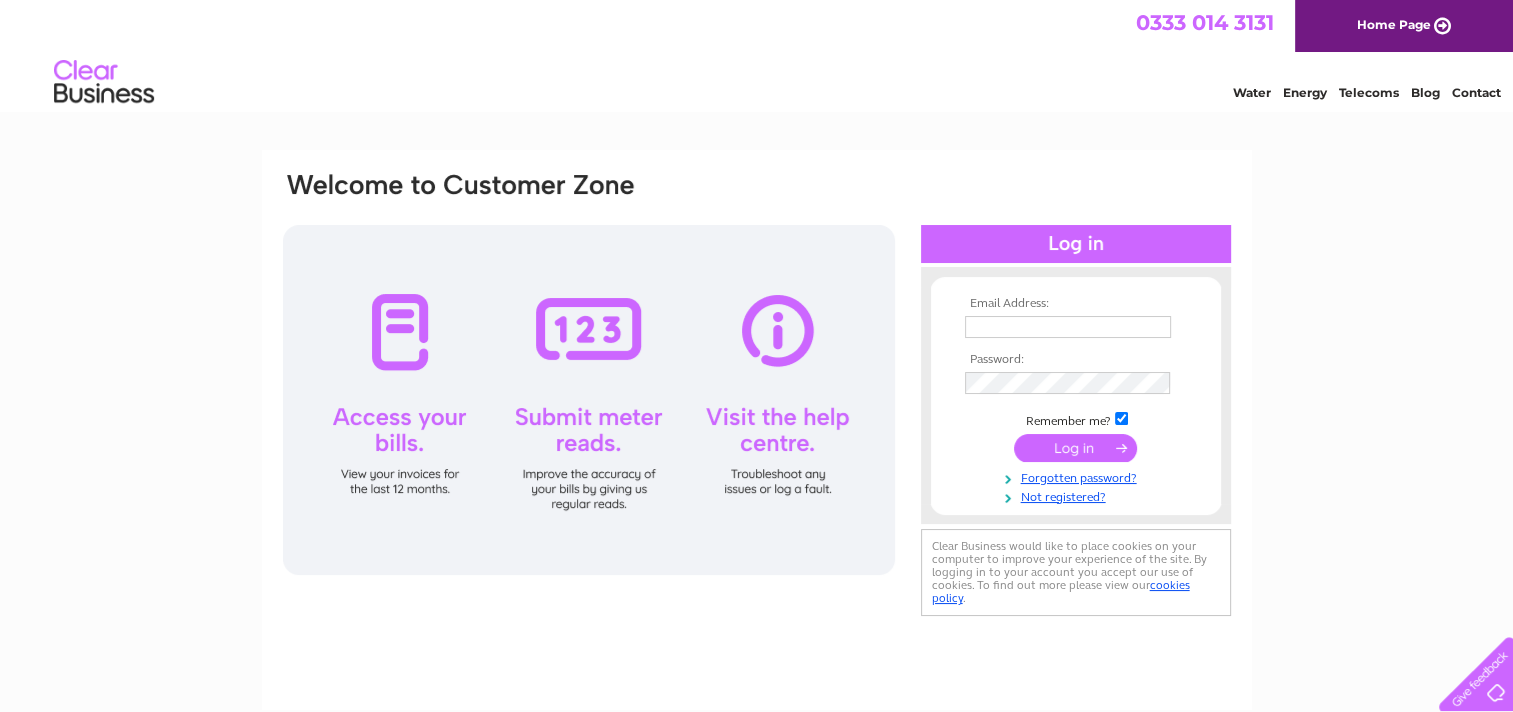 scroll, scrollTop: 0, scrollLeft: 0, axis: both 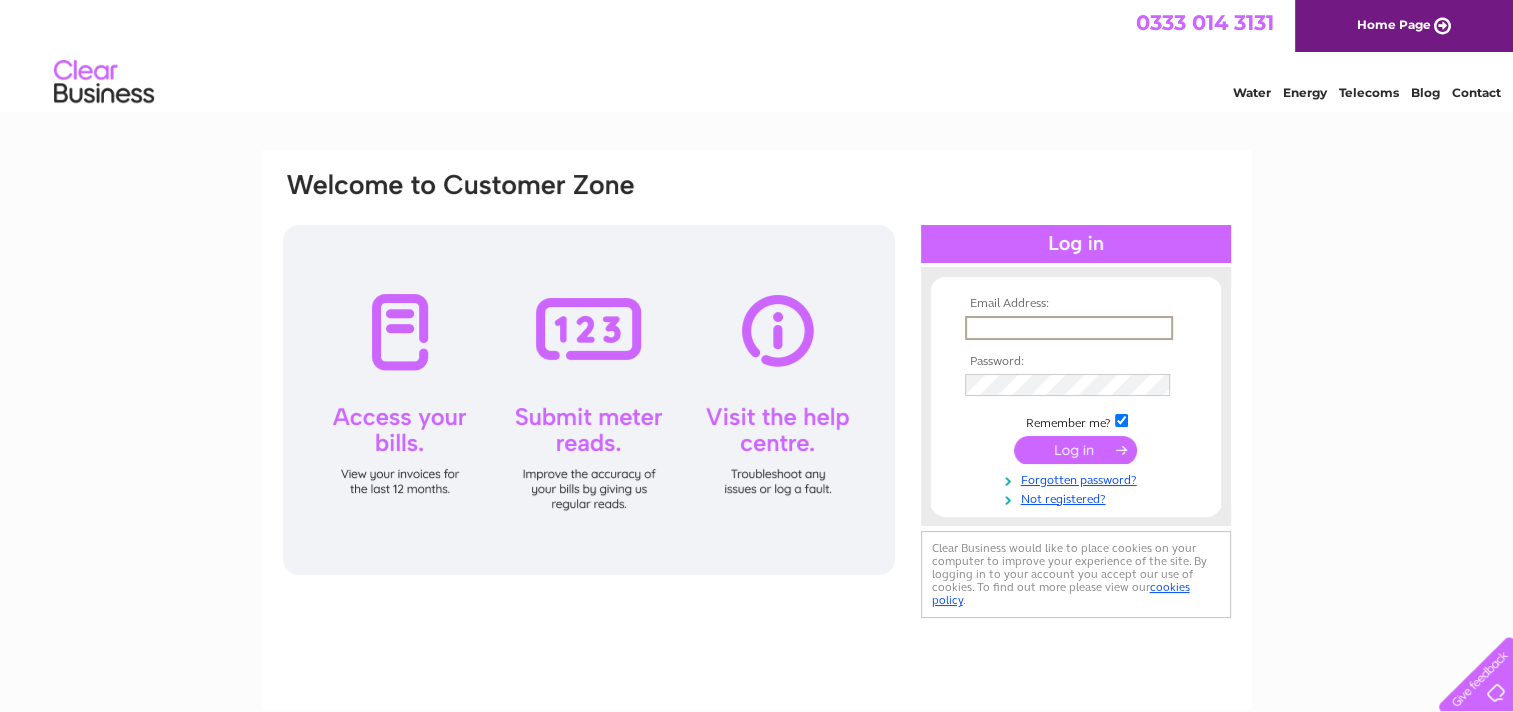 click at bounding box center (1069, 328) 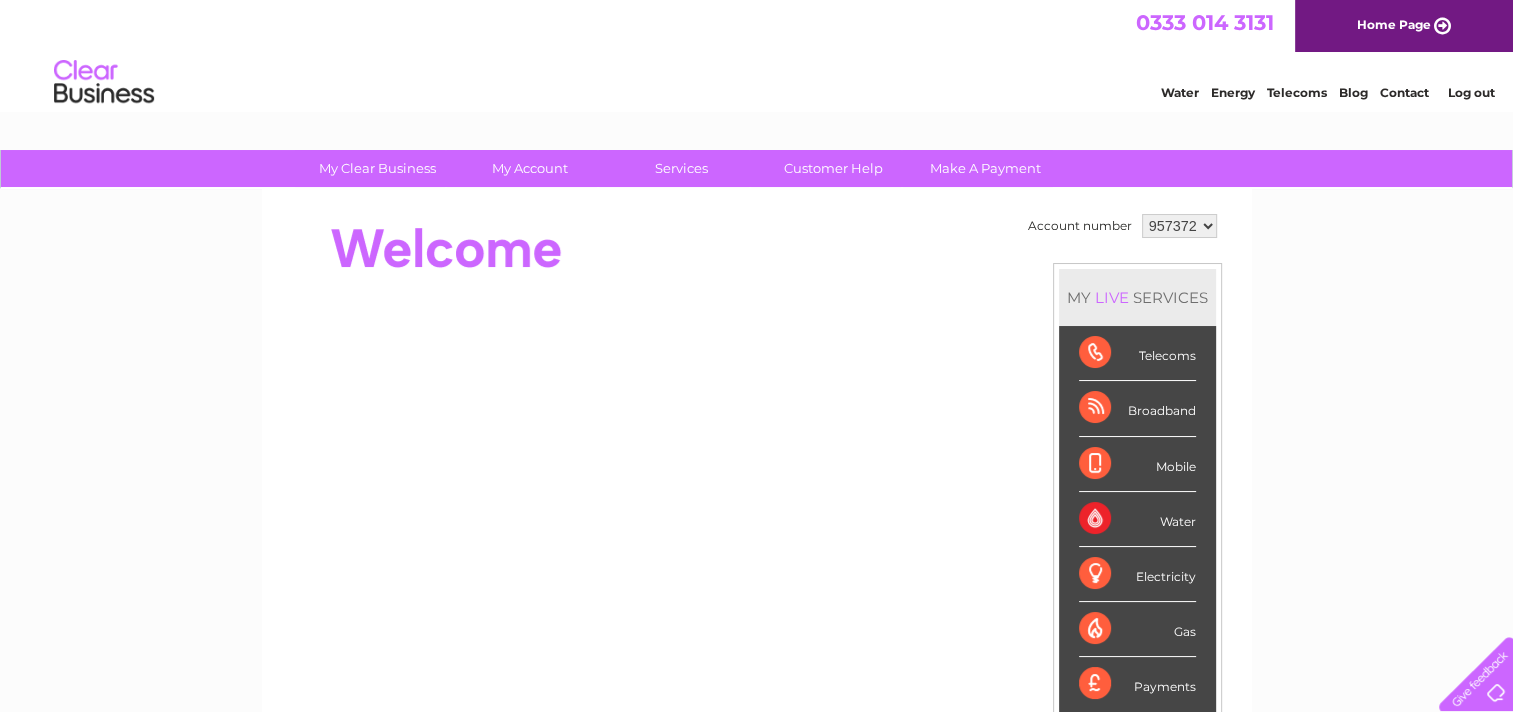 scroll, scrollTop: 0, scrollLeft: 0, axis: both 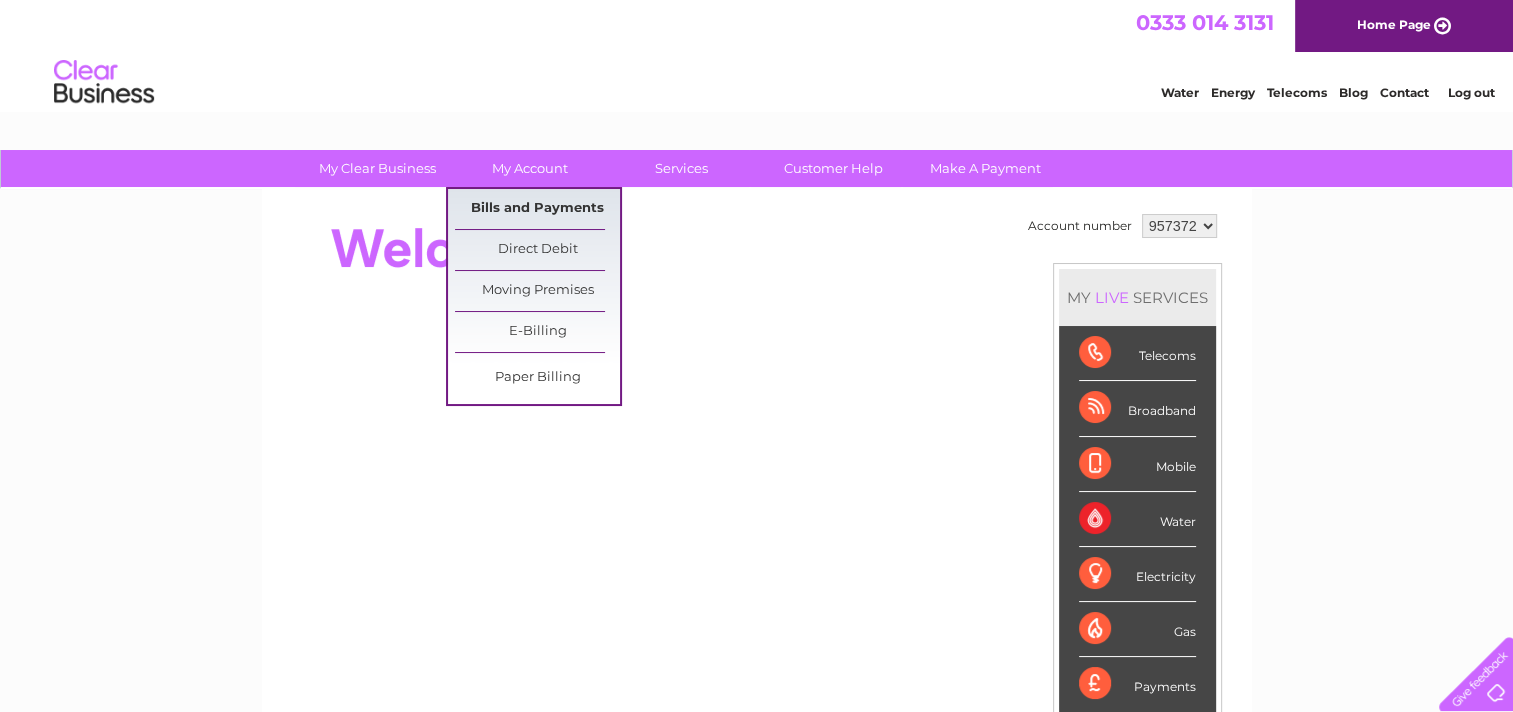 click on "Bills and Payments" at bounding box center (537, 209) 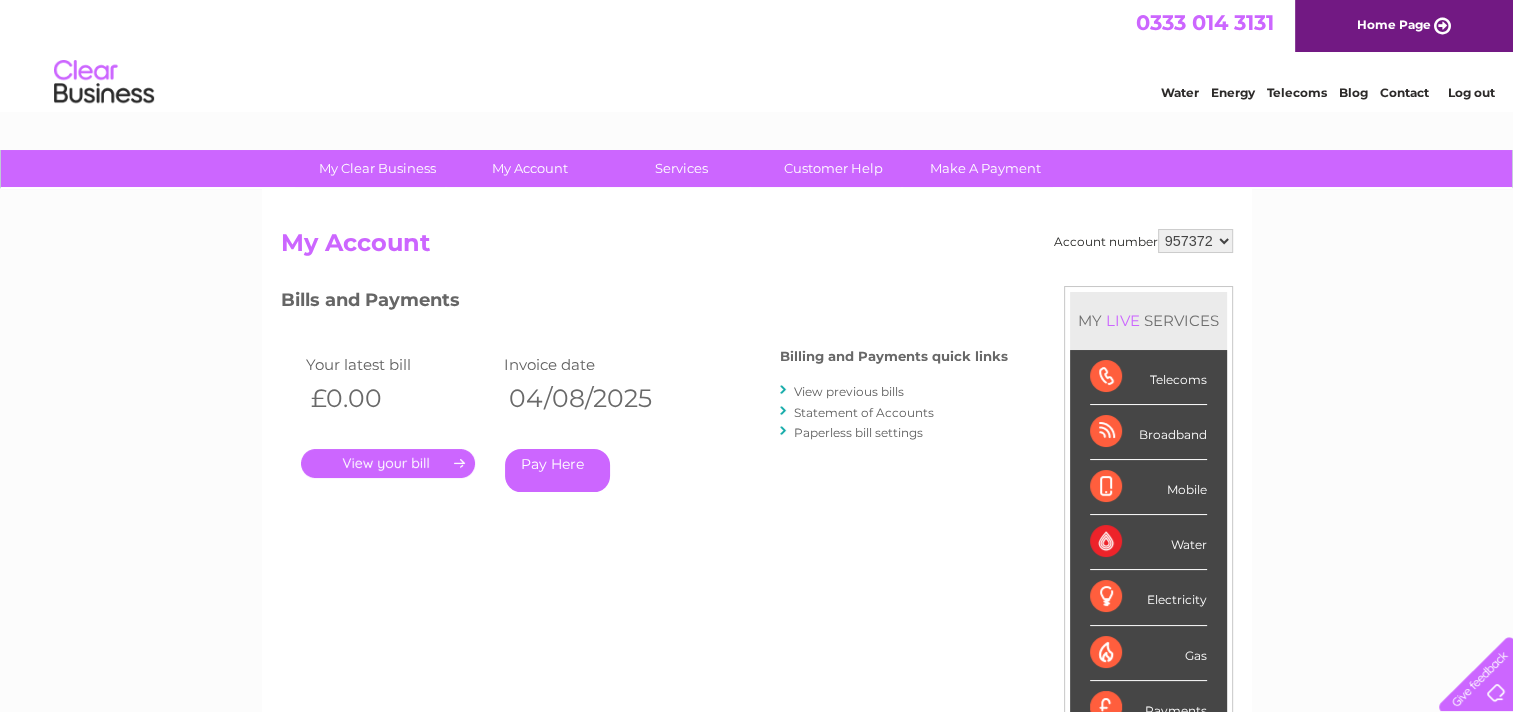 scroll, scrollTop: 0, scrollLeft: 0, axis: both 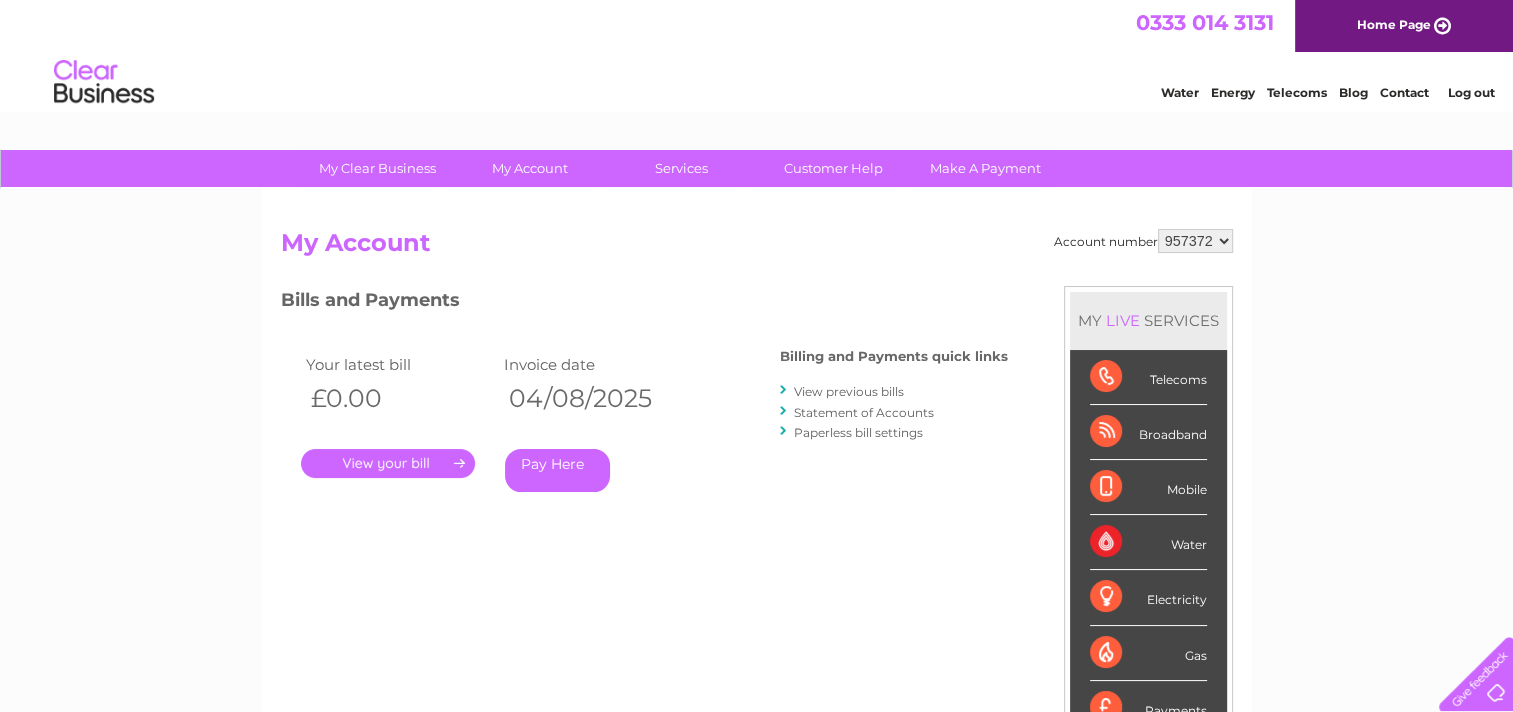 click on "." at bounding box center (388, 463) 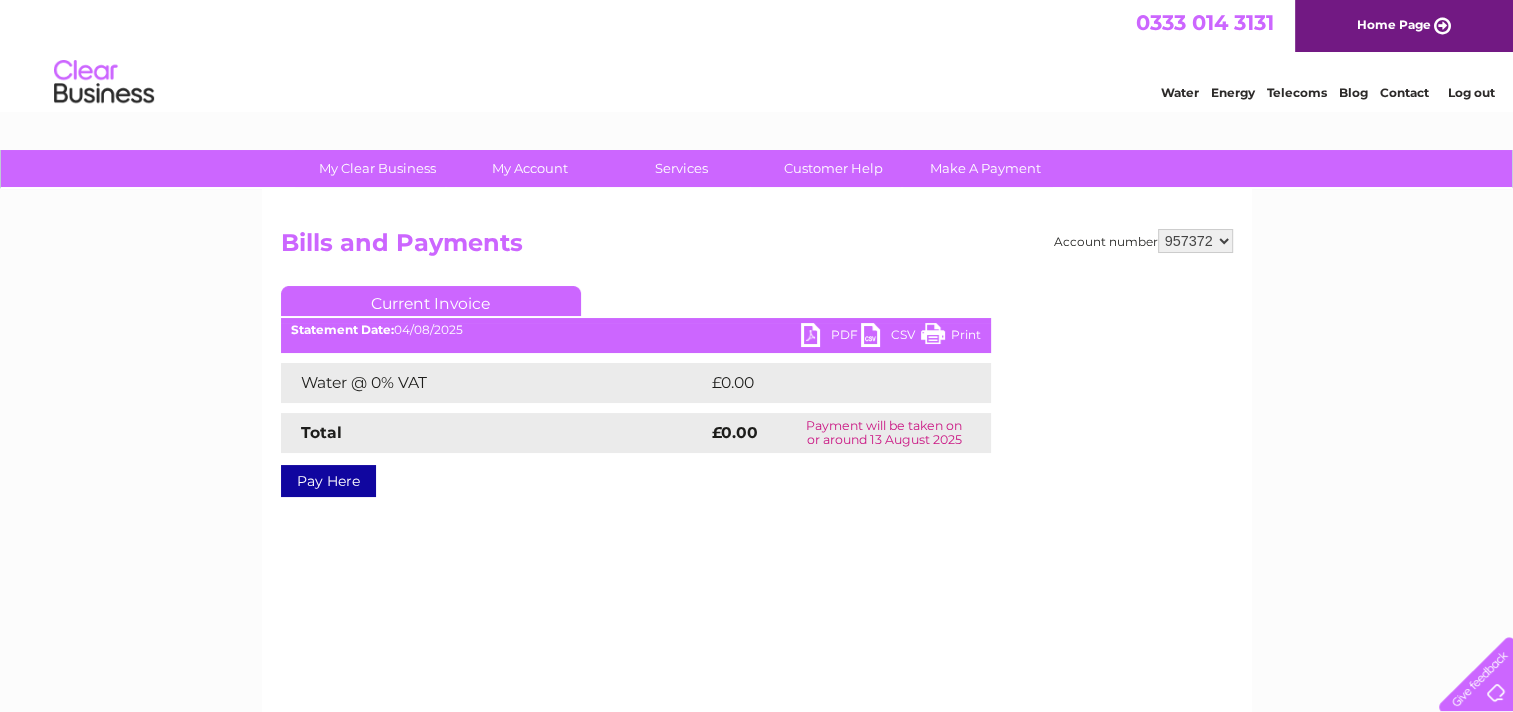 scroll, scrollTop: 0, scrollLeft: 0, axis: both 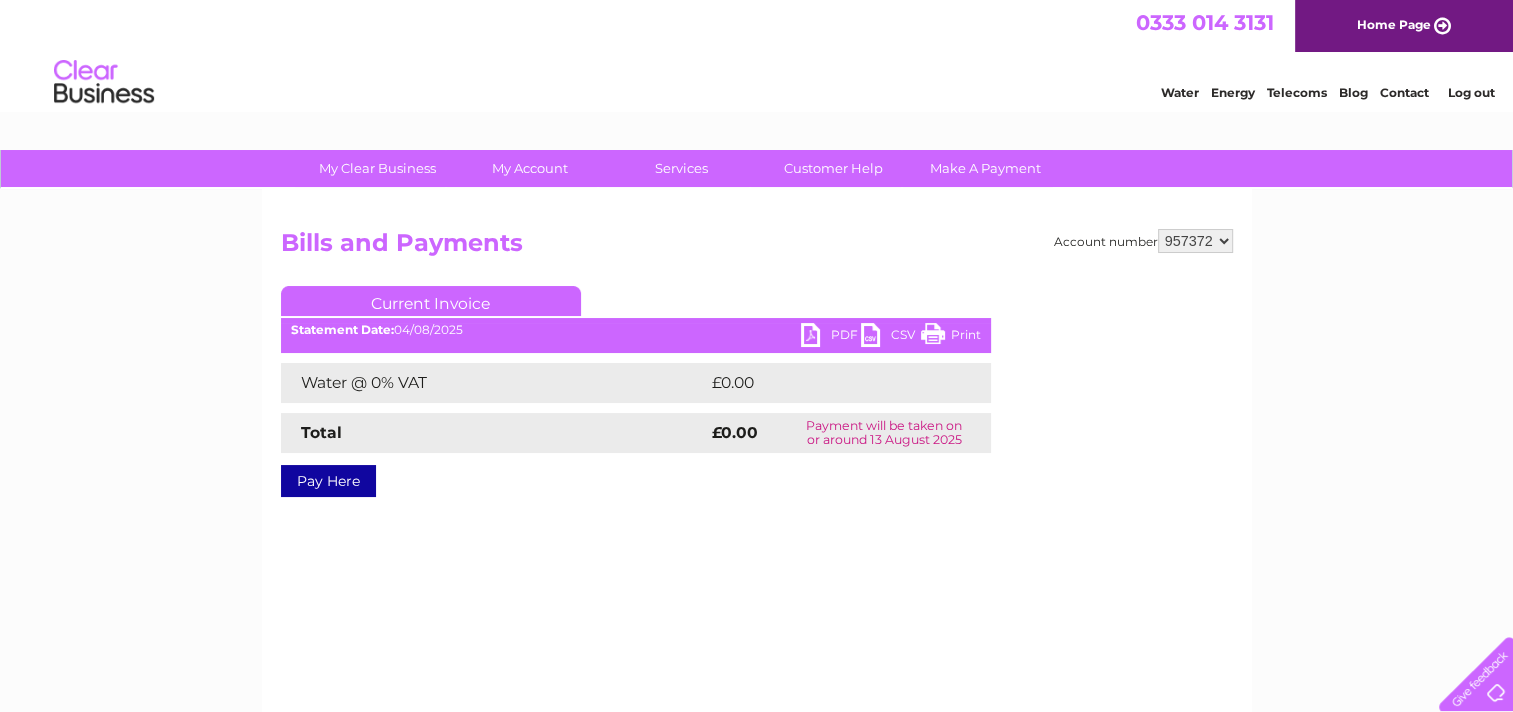 click on "PDF" at bounding box center (831, 337) 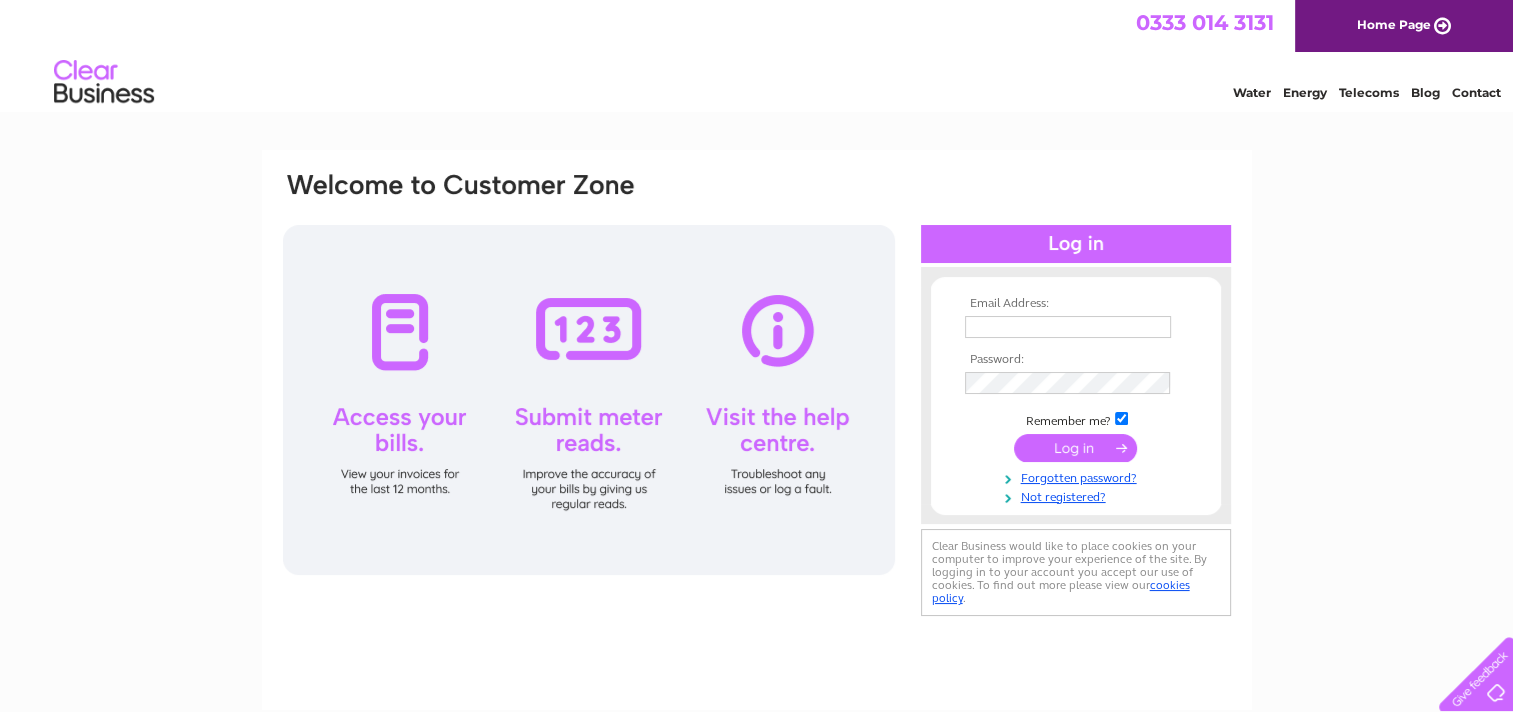 scroll, scrollTop: 0, scrollLeft: 0, axis: both 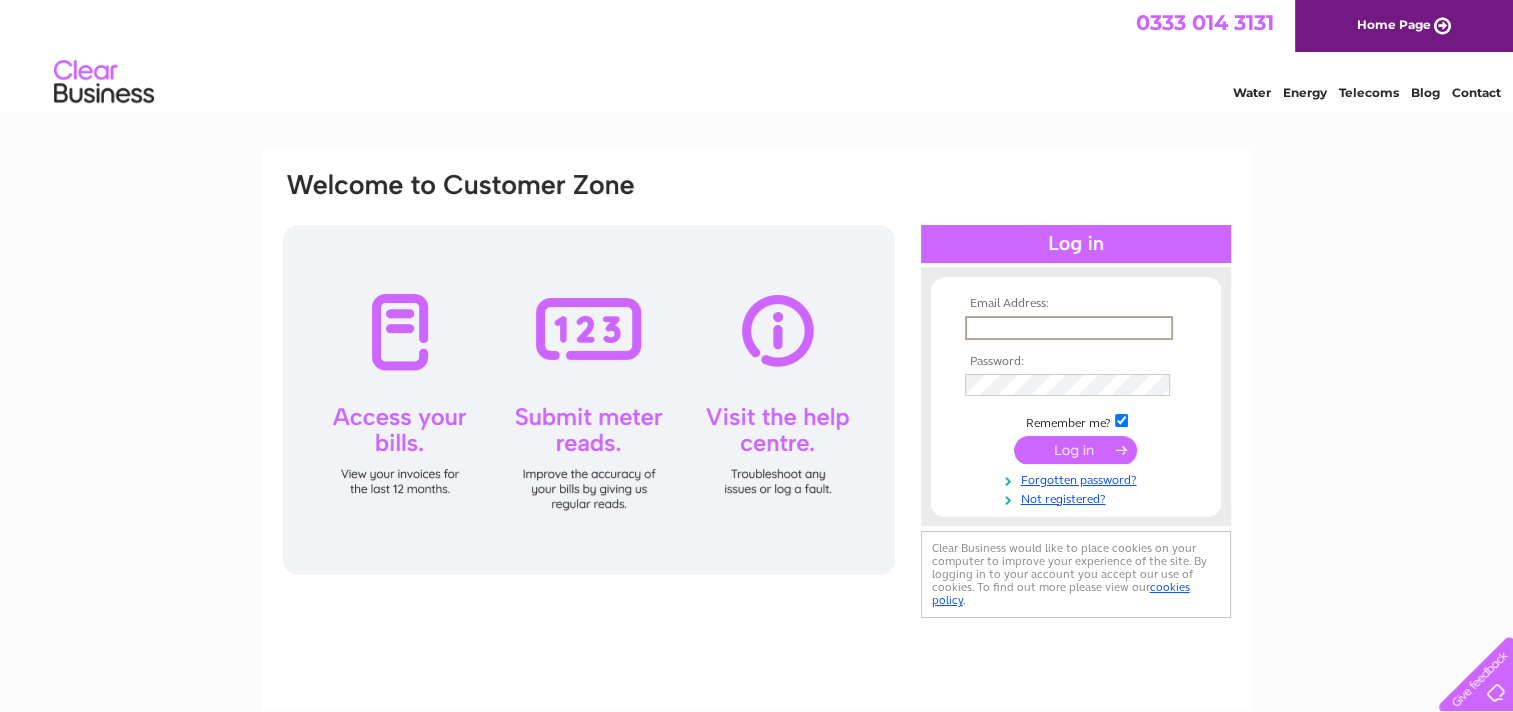 drag, startPoint x: 1012, startPoint y: 330, endPoint x: 1156, endPoint y: 313, distance: 145 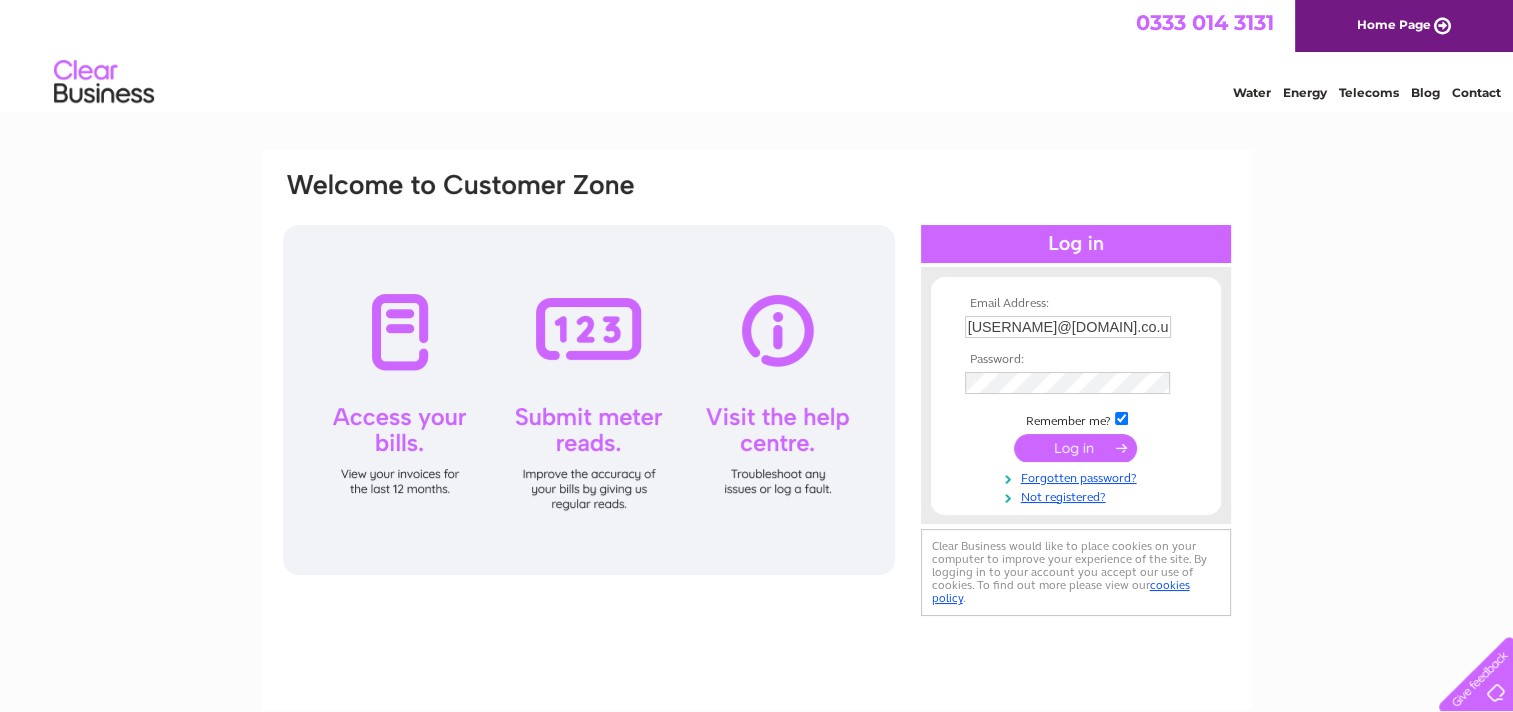 click at bounding box center [1075, 448] 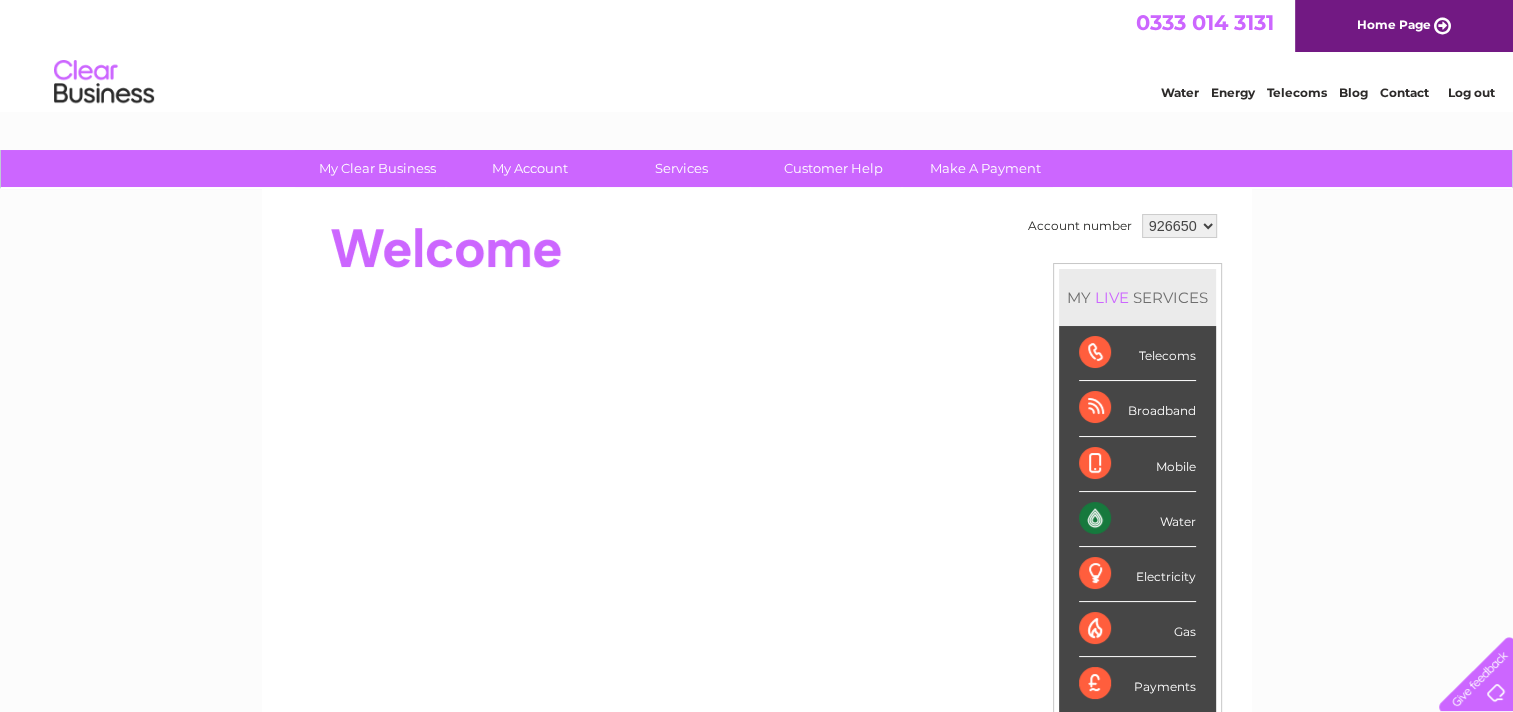 scroll, scrollTop: 0, scrollLeft: 0, axis: both 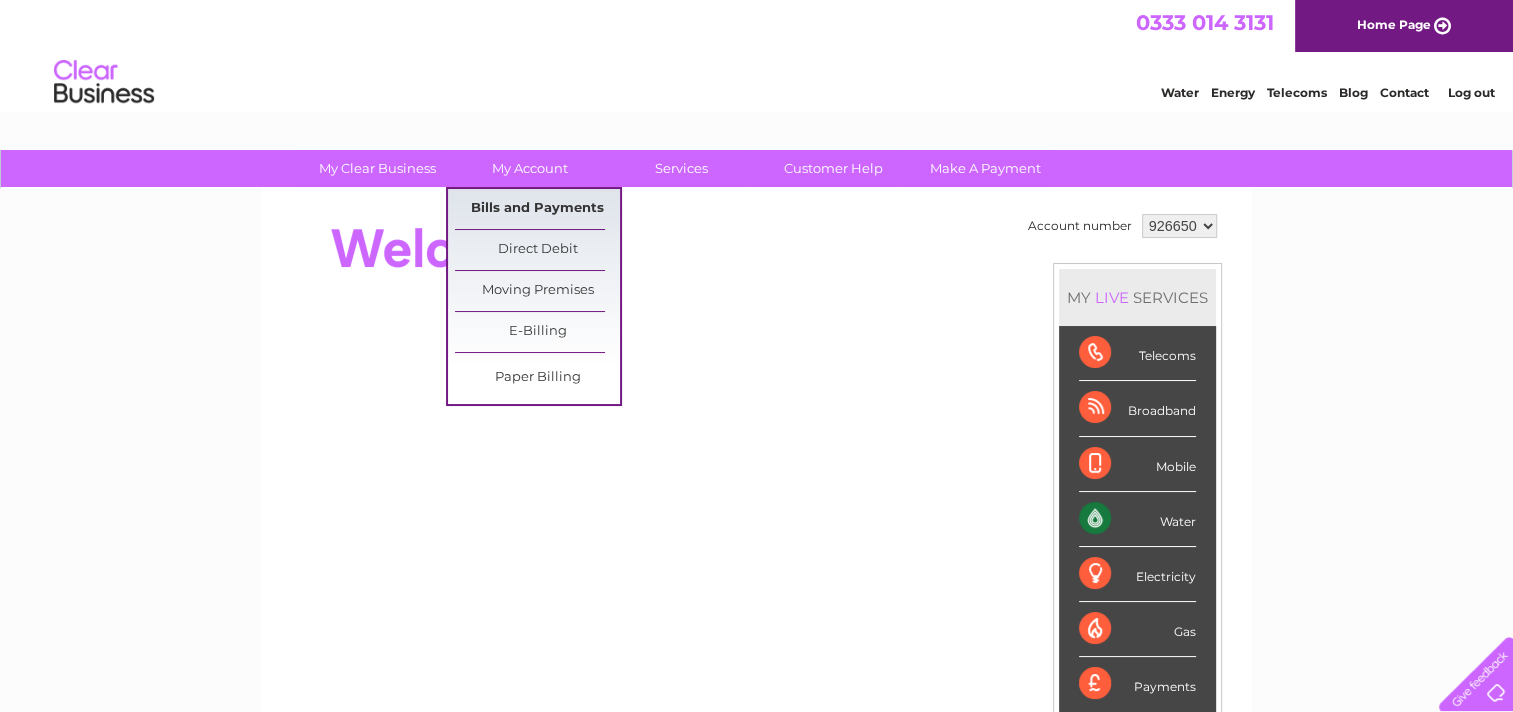 click on "Bills and Payments" at bounding box center (537, 209) 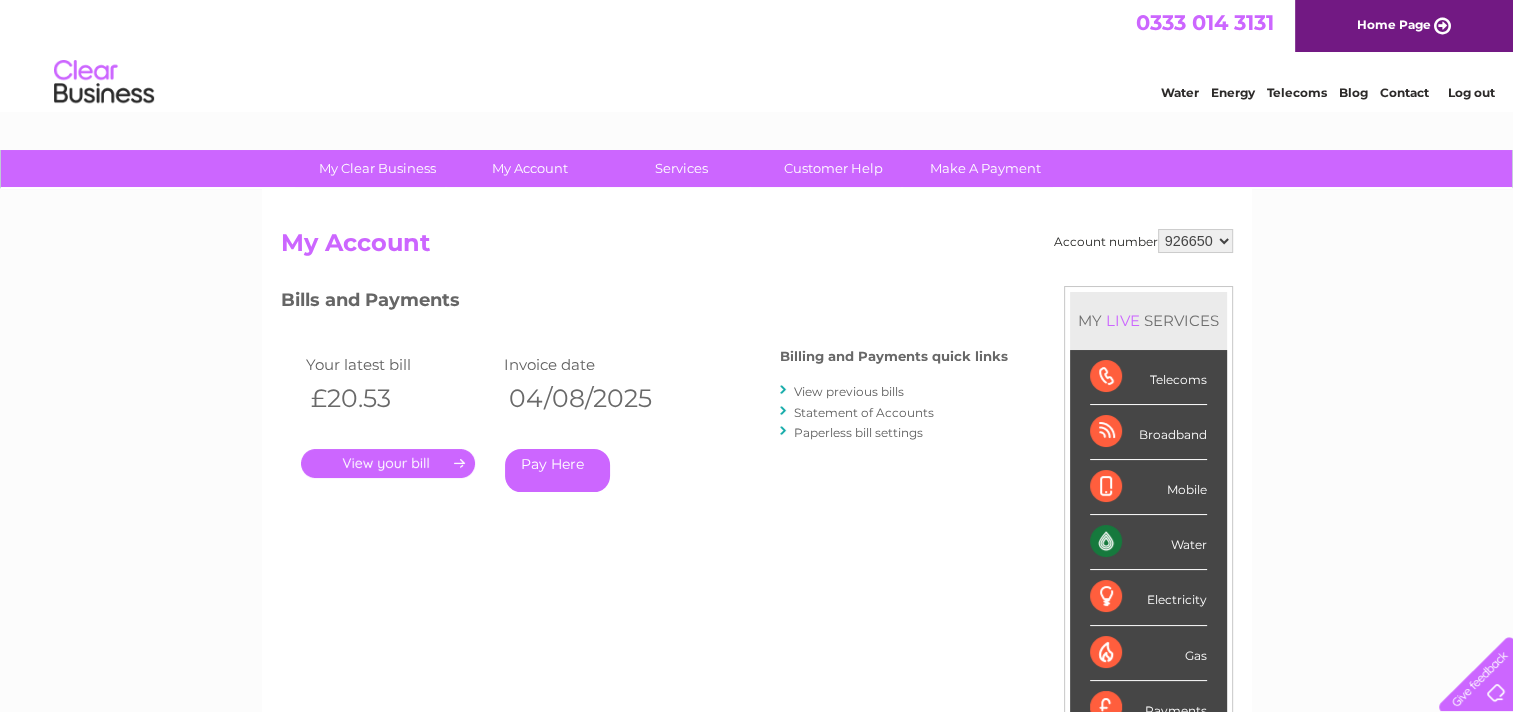scroll, scrollTop: 0, scrollLeft: 0, axis: both 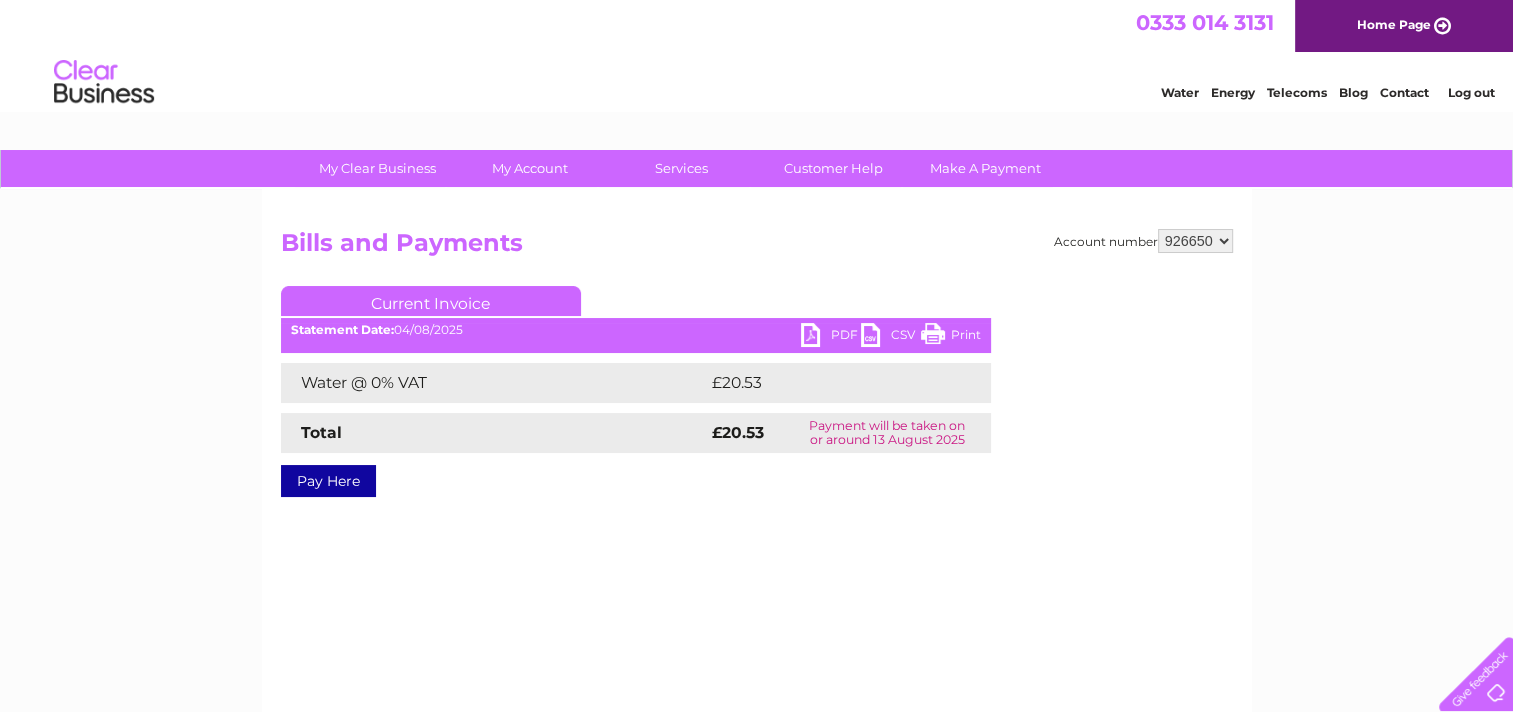 click on "PDF" at bounding box center (831, 337) 